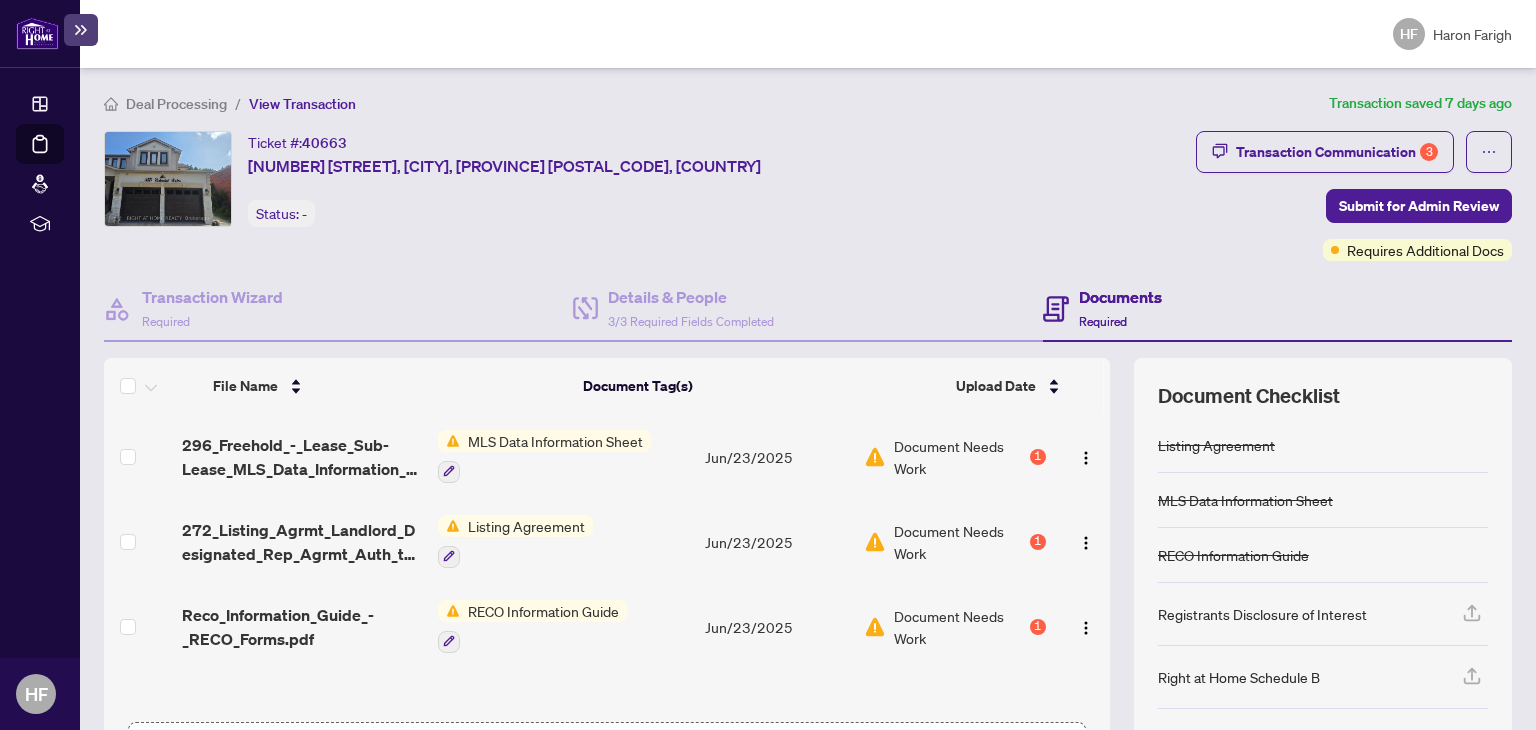 scroll, scrollTop: 0, scrollLeft: 0, axis: both 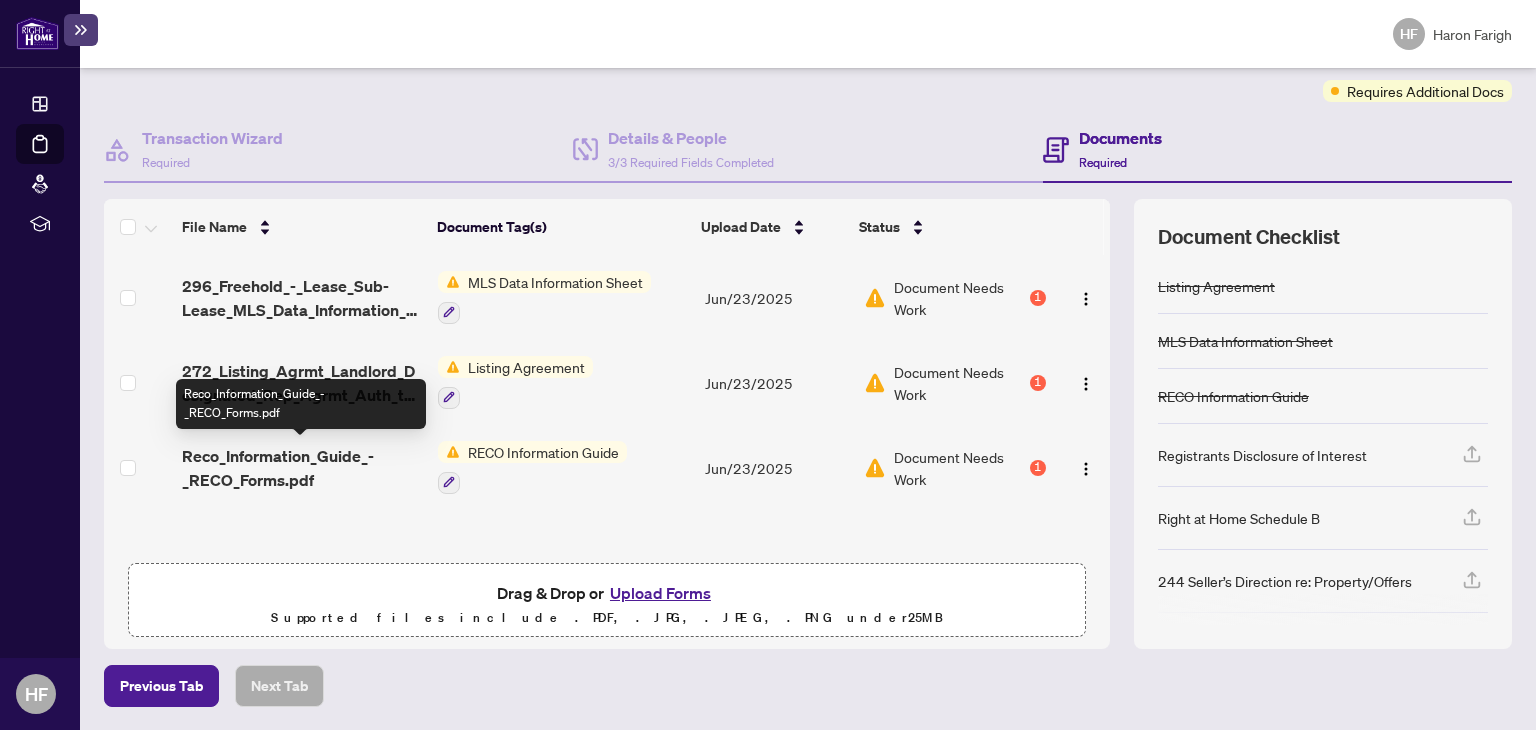 click on "Reco_Information_Guide_-_RECO_Forms.pdf" at bounding box center (302, 468) 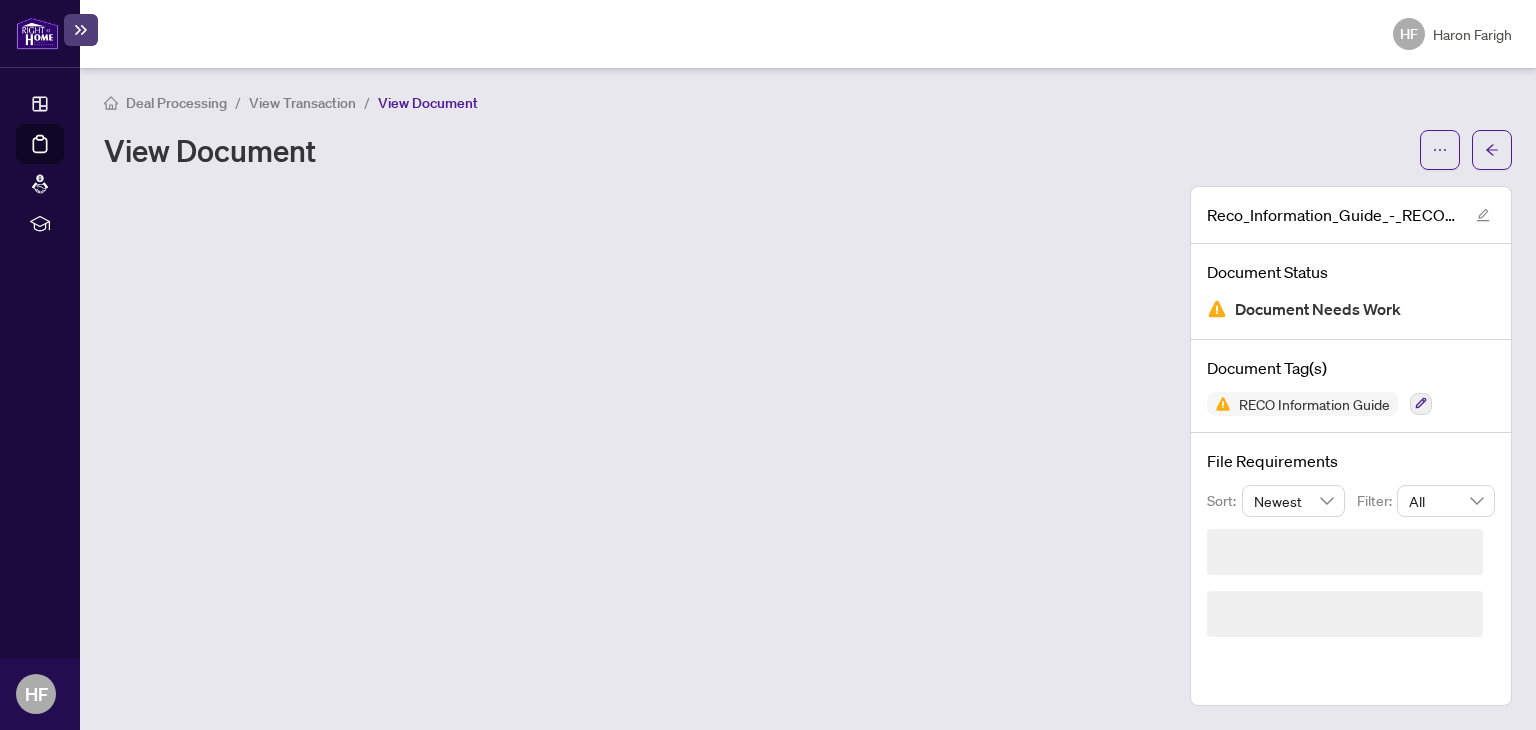 scroll, scrollTop: 0, scrollLeft: 0, axis: both 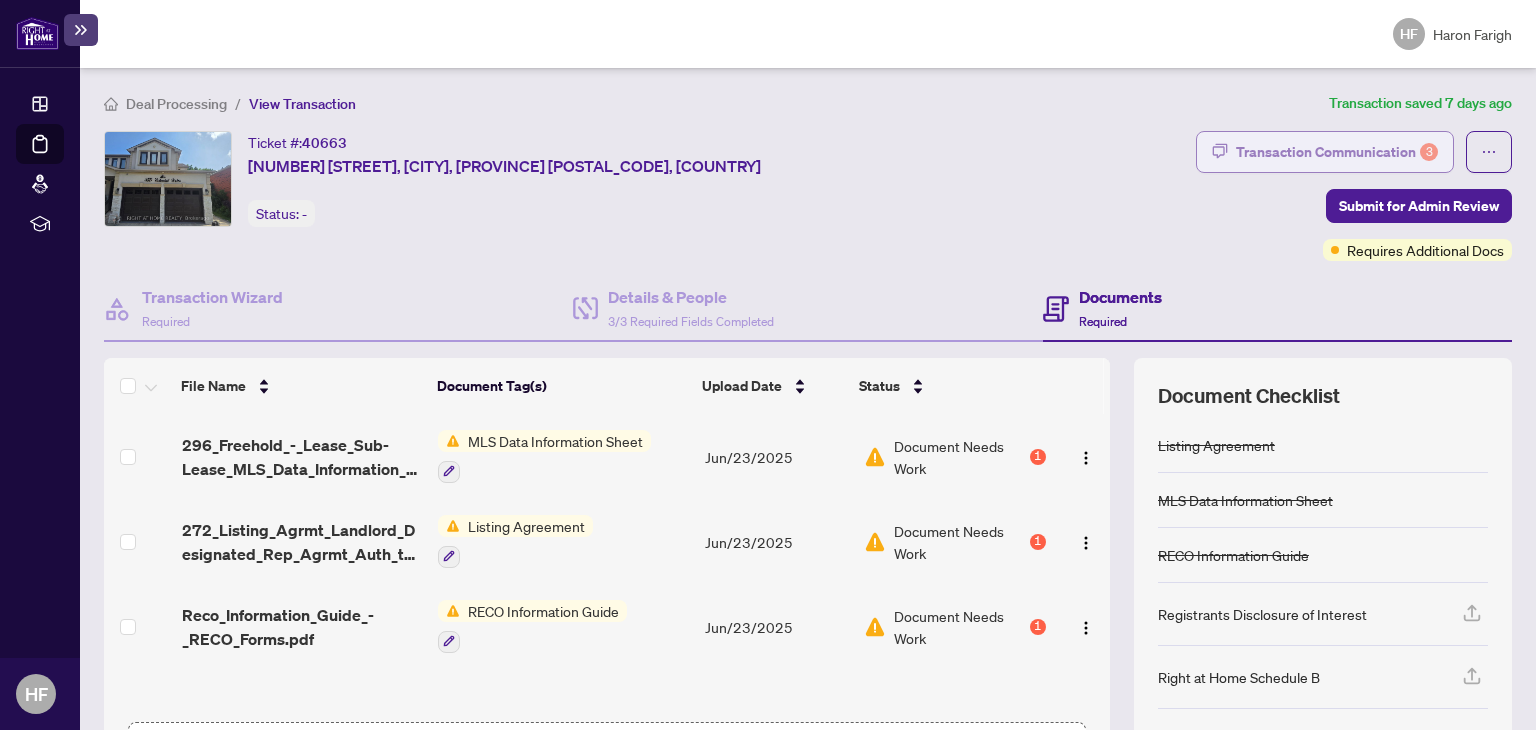 click on "Transaction Communication 3" at bounding box center [1337, 152] 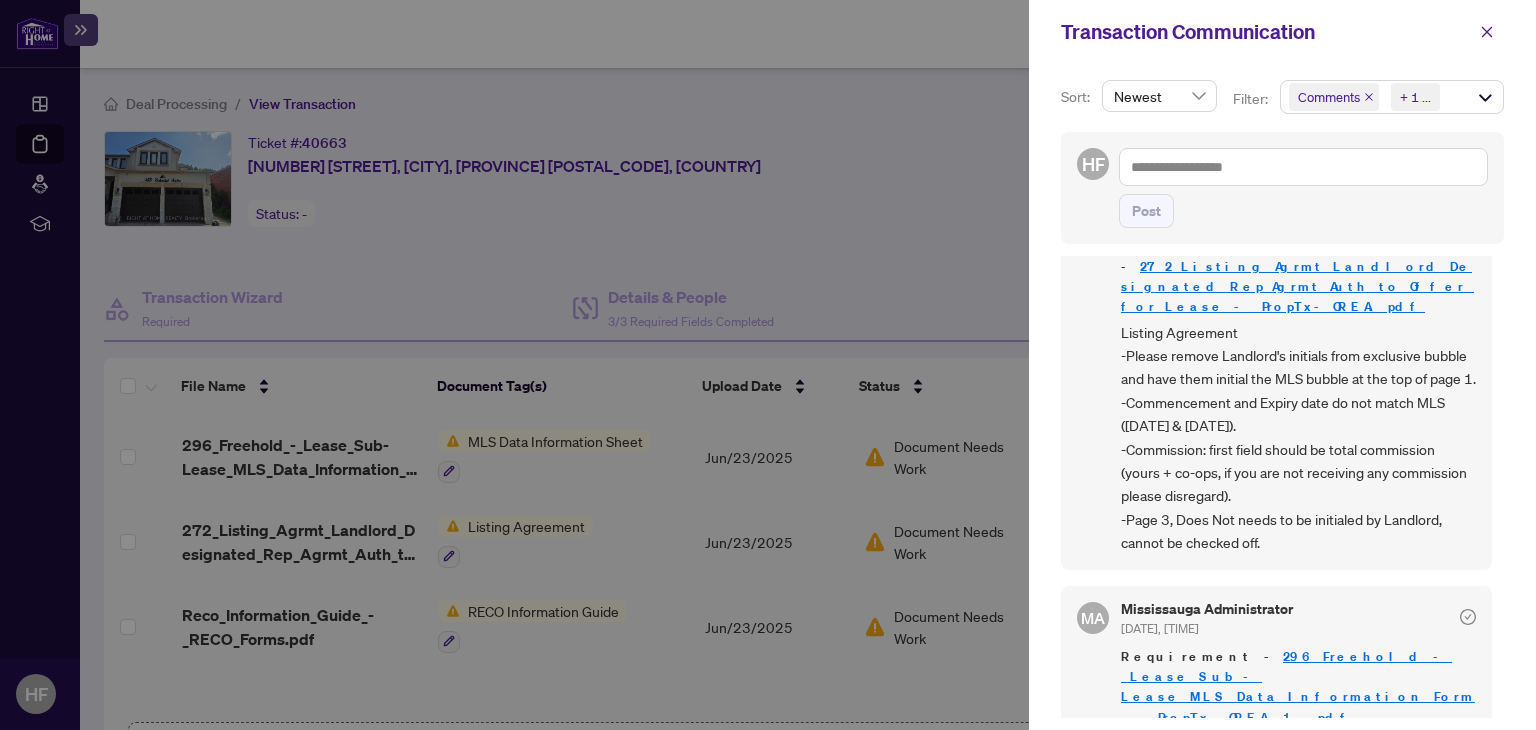 scroll, scrollTop: 317, scrollLeft: 0, axis: vertical 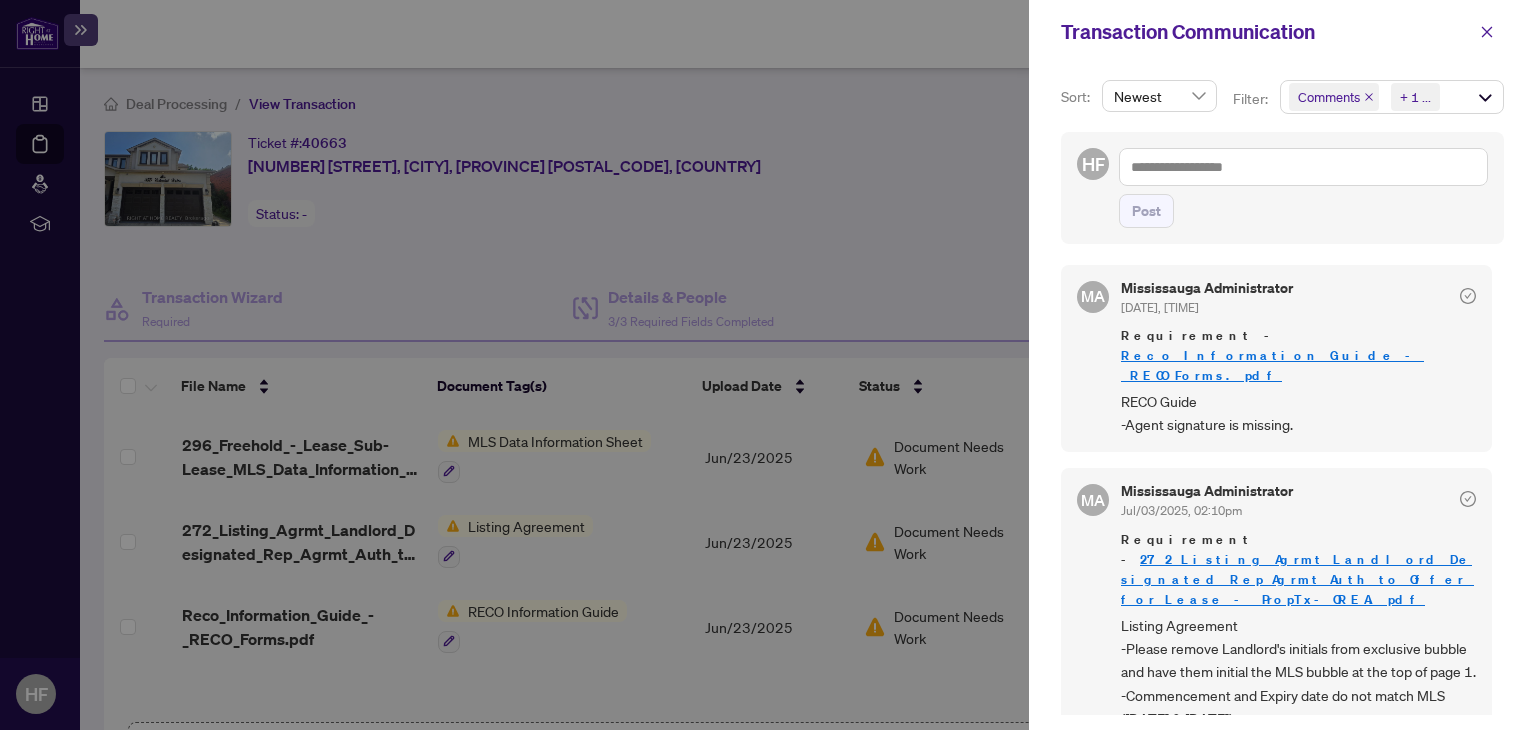 click on "Reco_Information_Guide_-_RECO_Forms.pdf" at bounding box center [1272, 365] 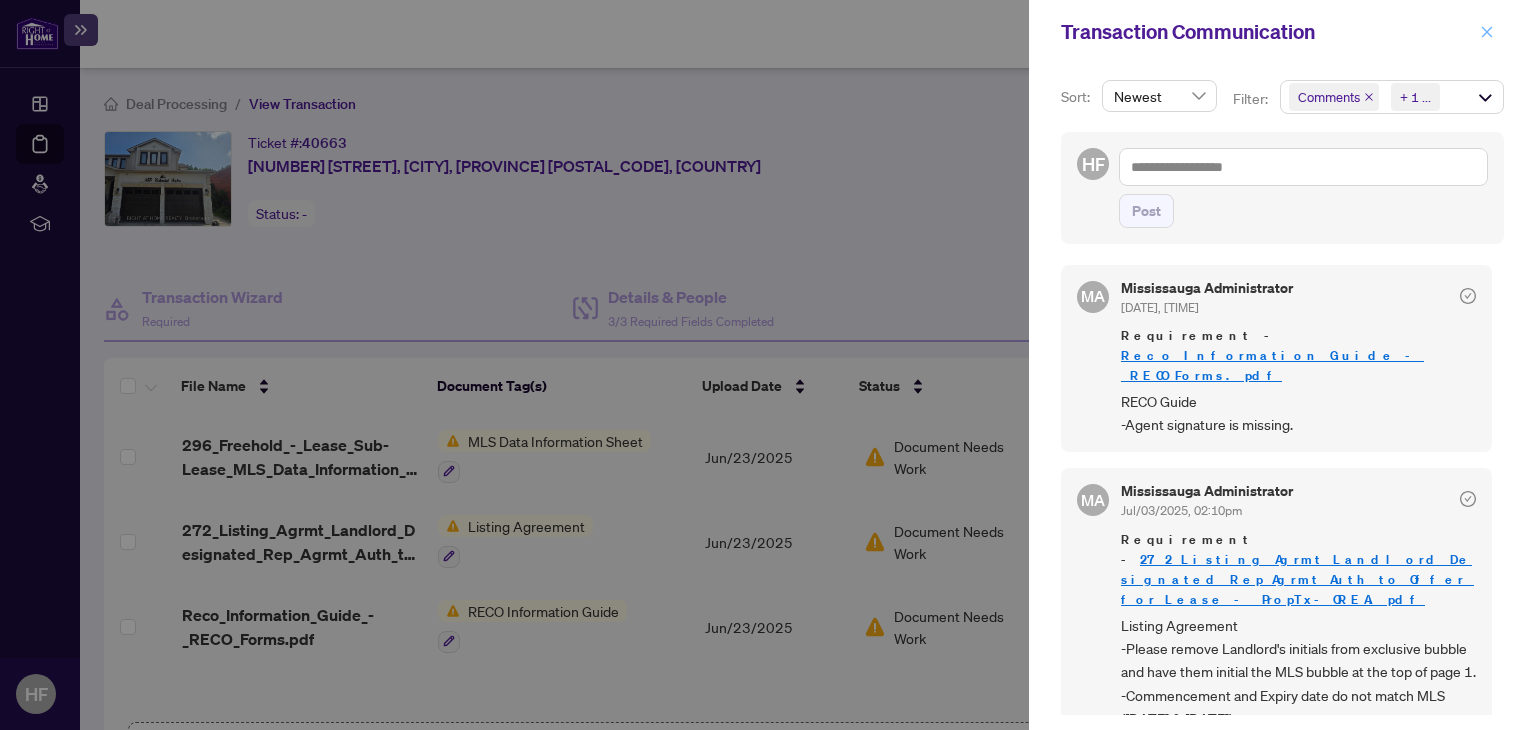 click 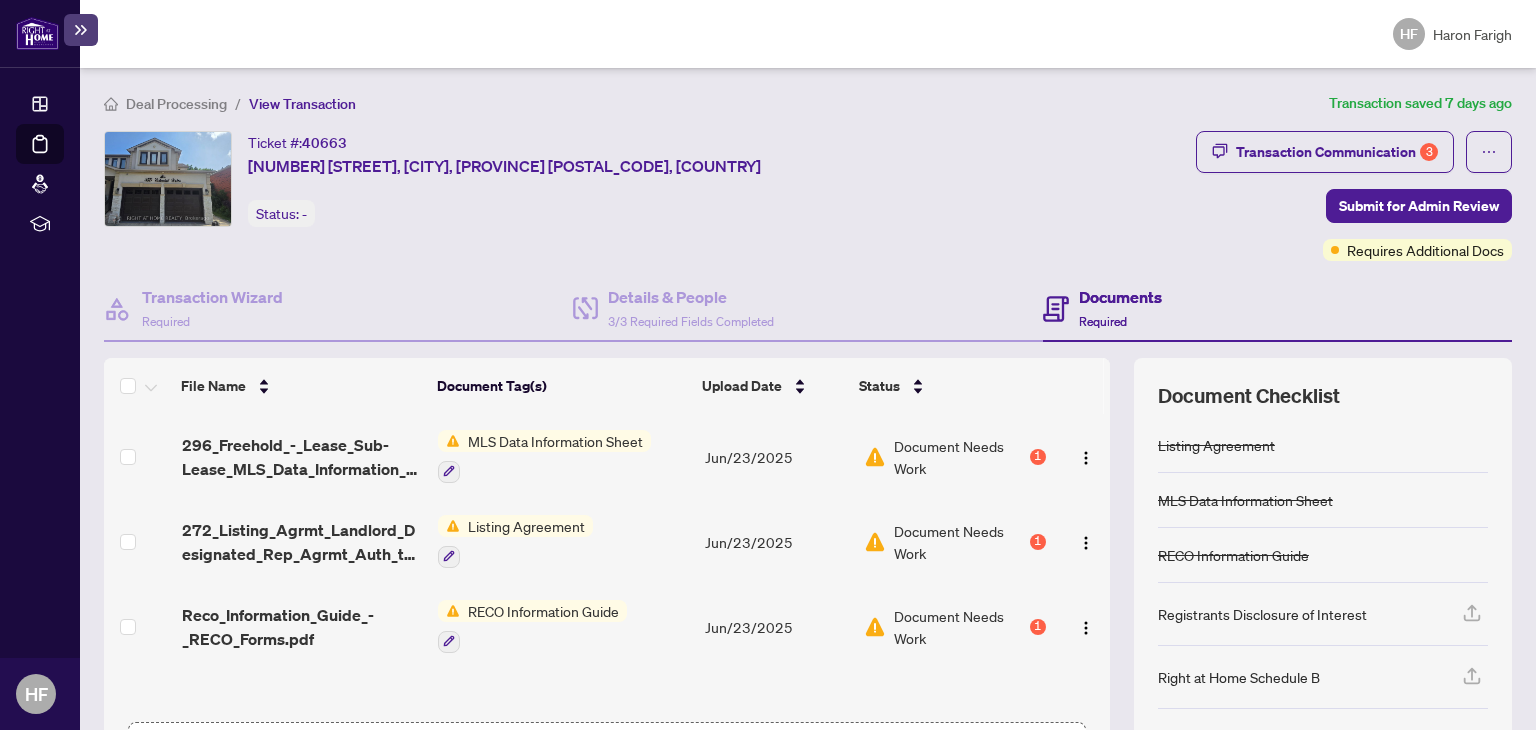 click on "Documents" at bounding box center (1120, 297) 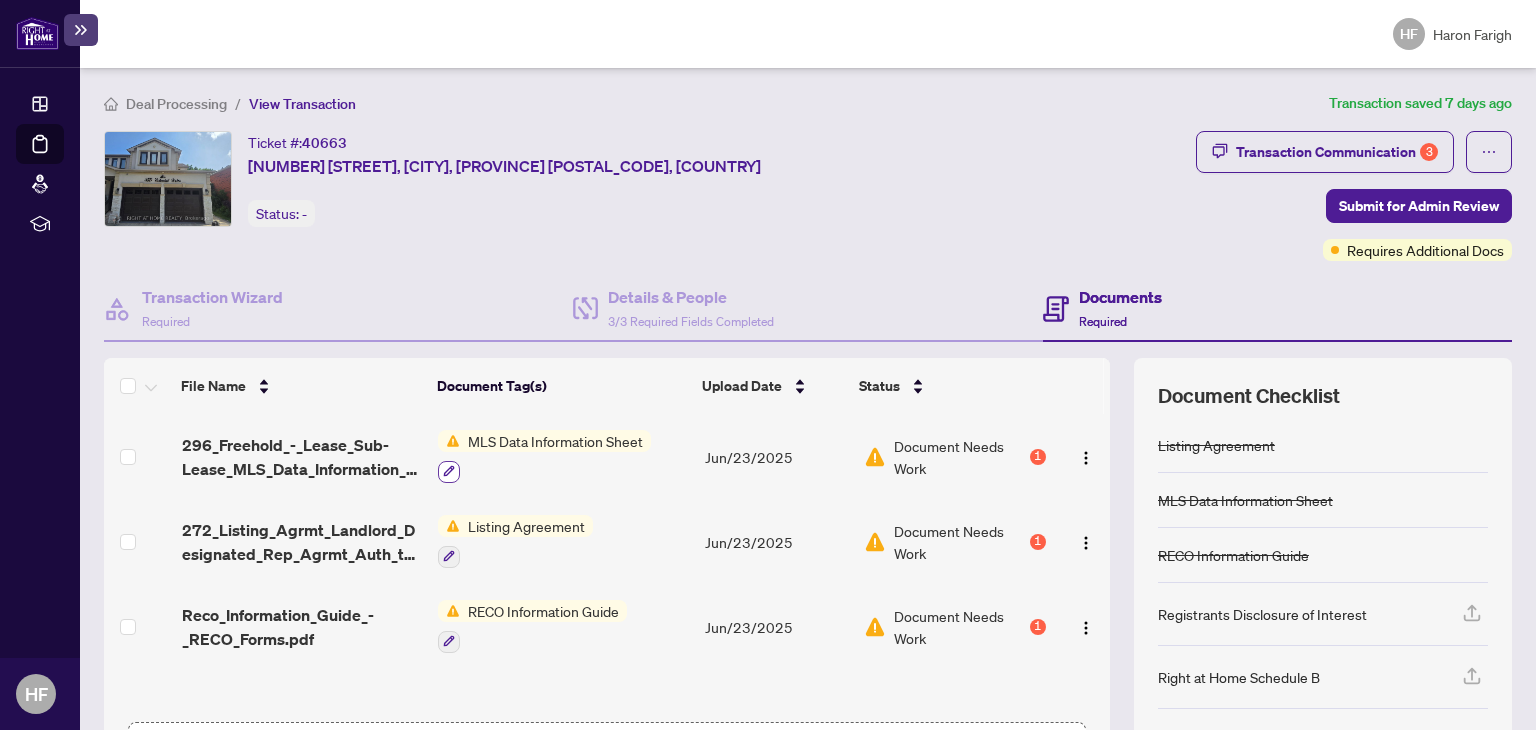 click 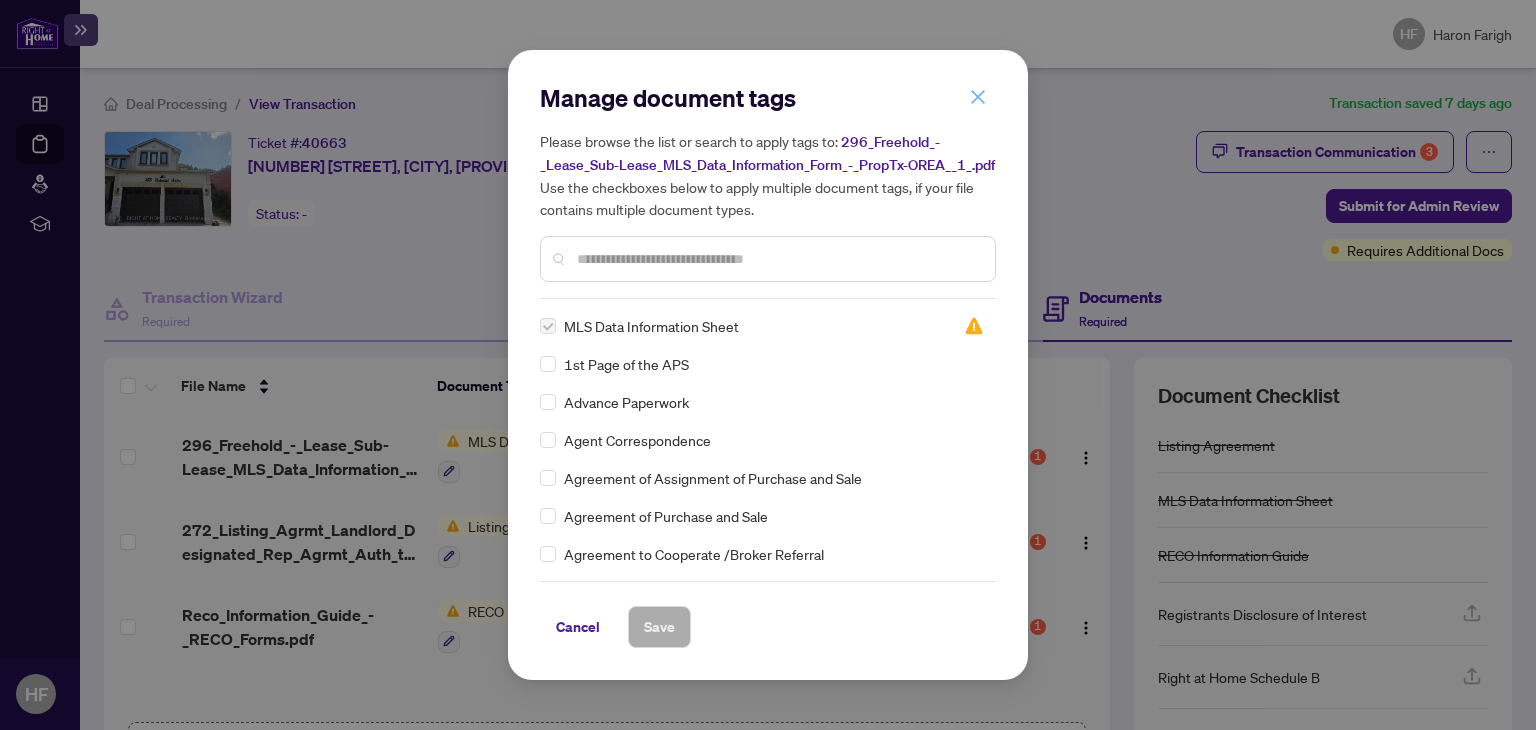 click 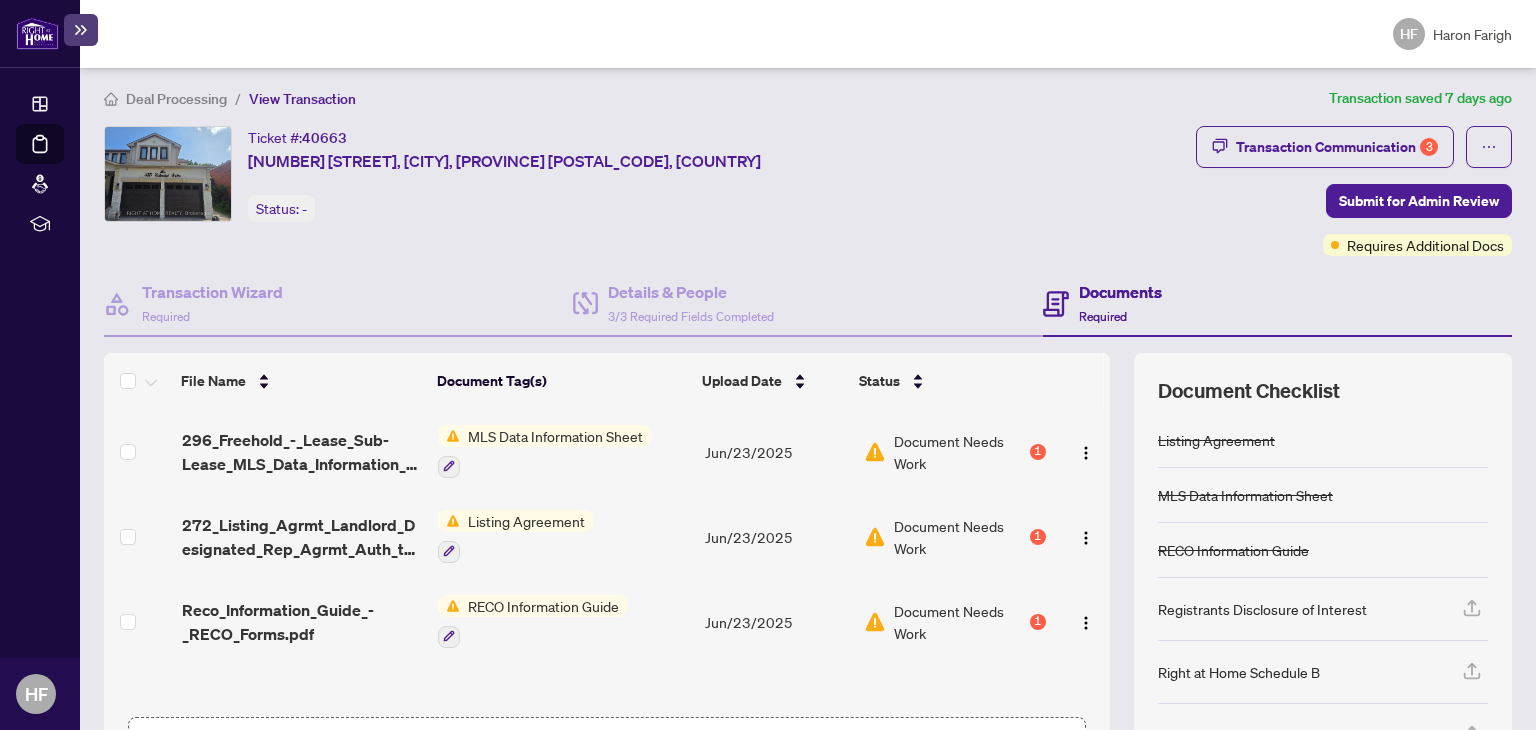scroll, scrollTop: 0, scrollLeft: 0, axis: both 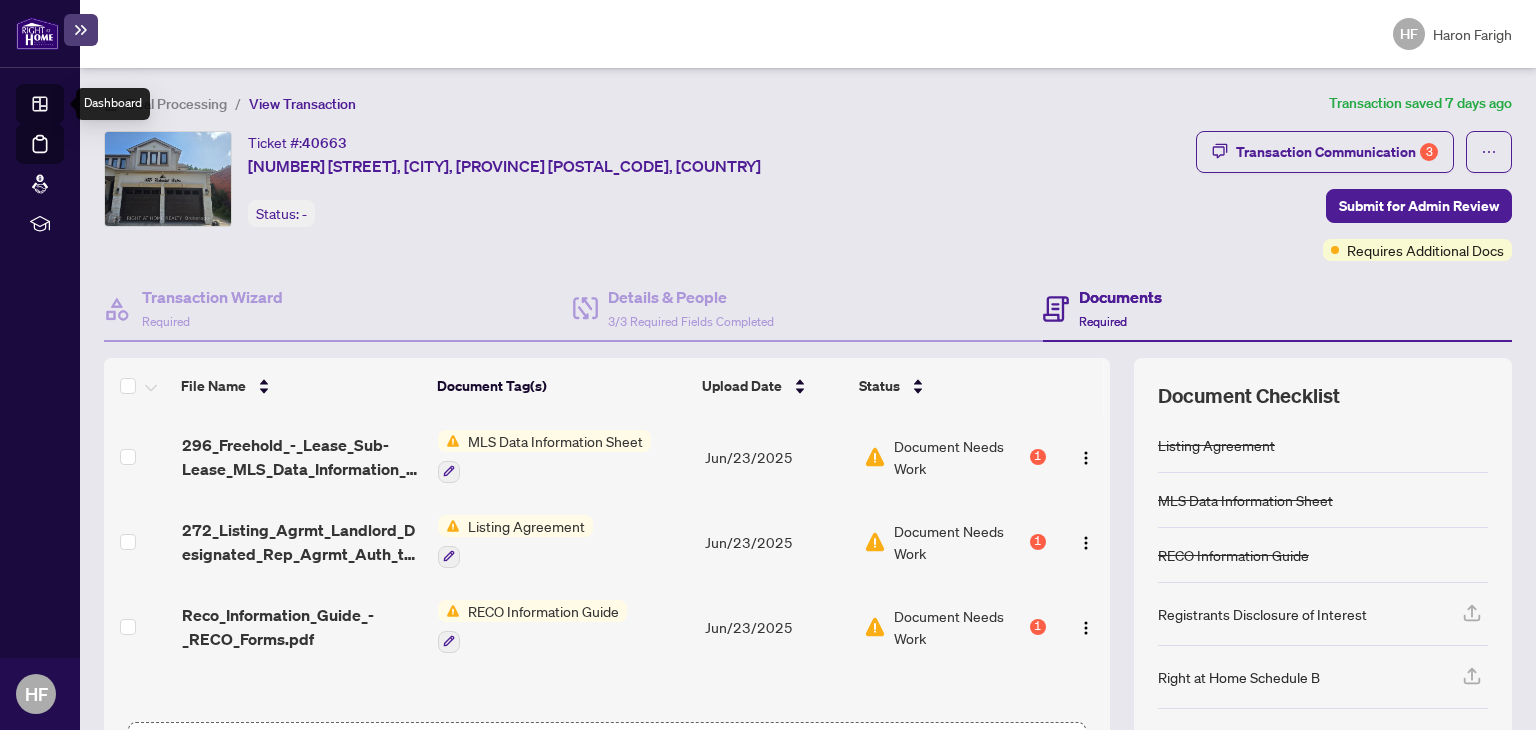 click on "Dashboard" at bounding box center (62, 107) 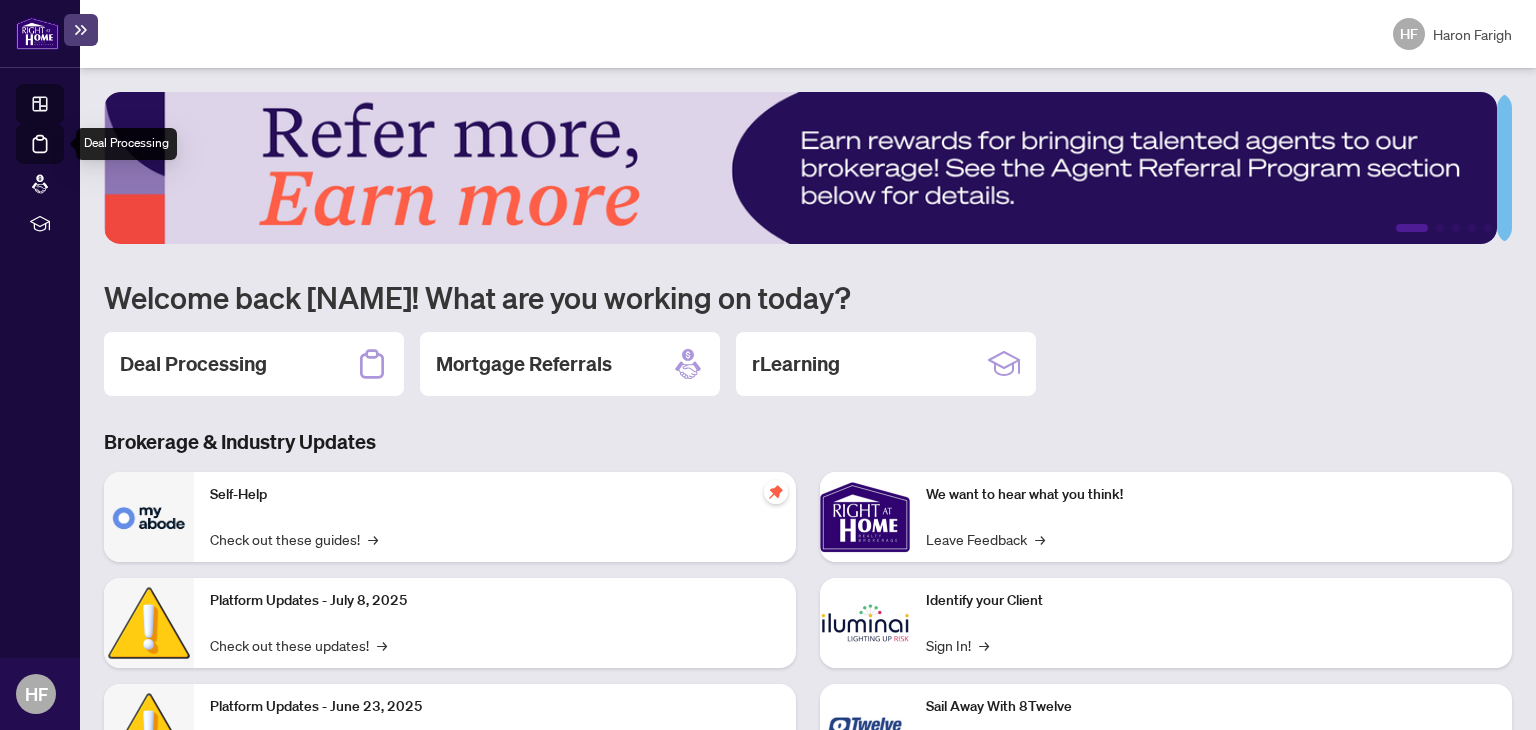 click on "Deal Processing" at bounding box center (63, 158) 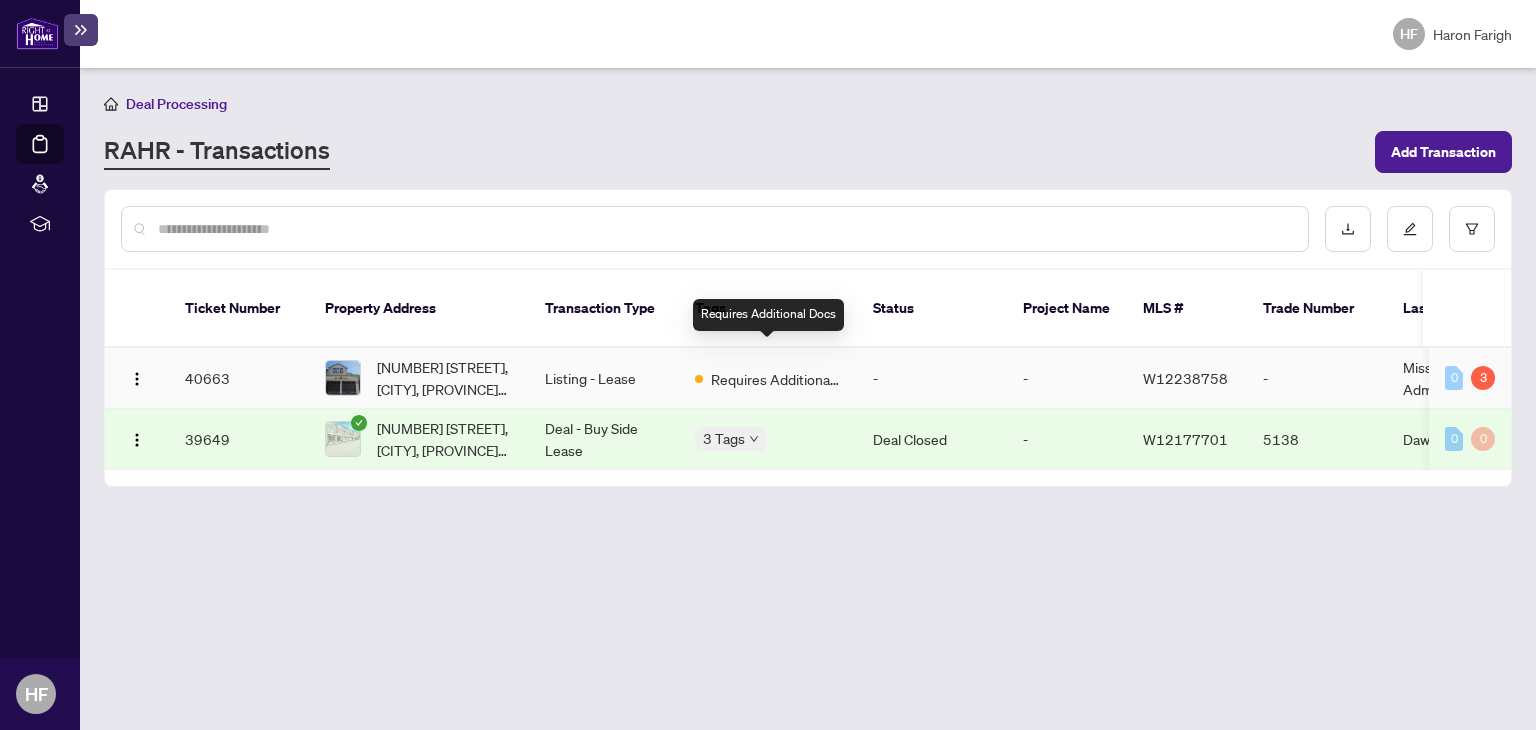 click on "Requires Additional Docs" at bounding box center [776, 379] 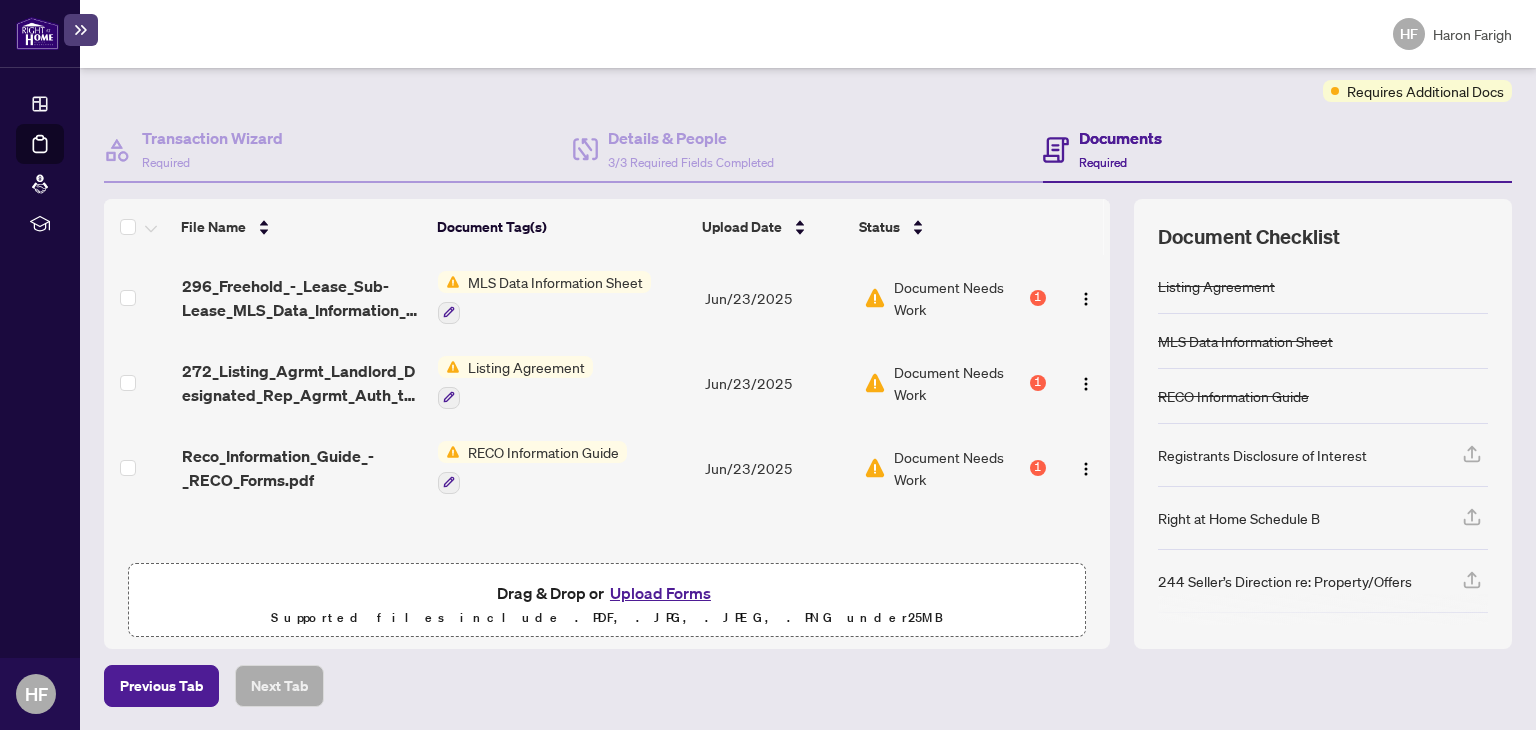 scroll, scrollTop: 142, scrollLeft: 0, axis: vertical 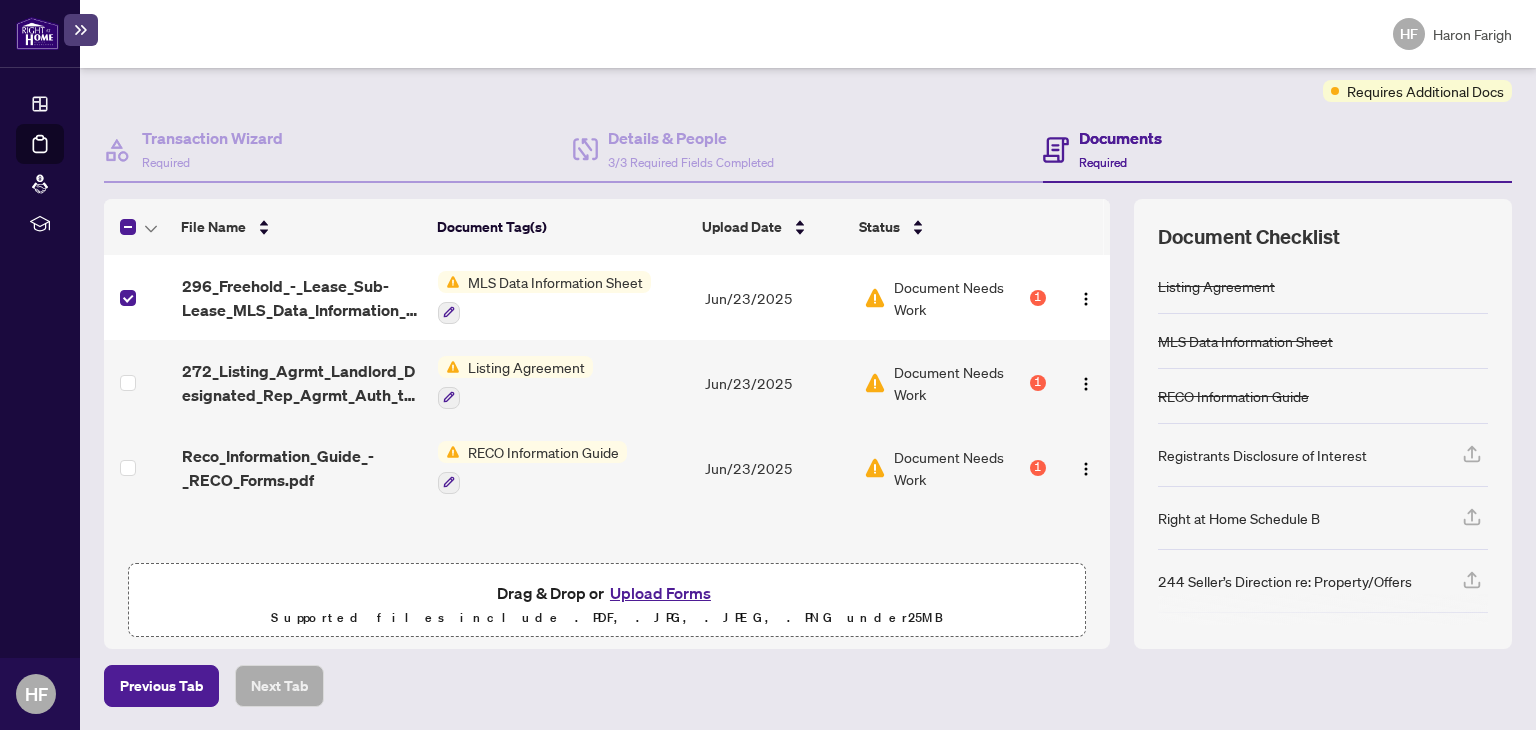 click on "Upload Forms" at bounding box center [660, 593] 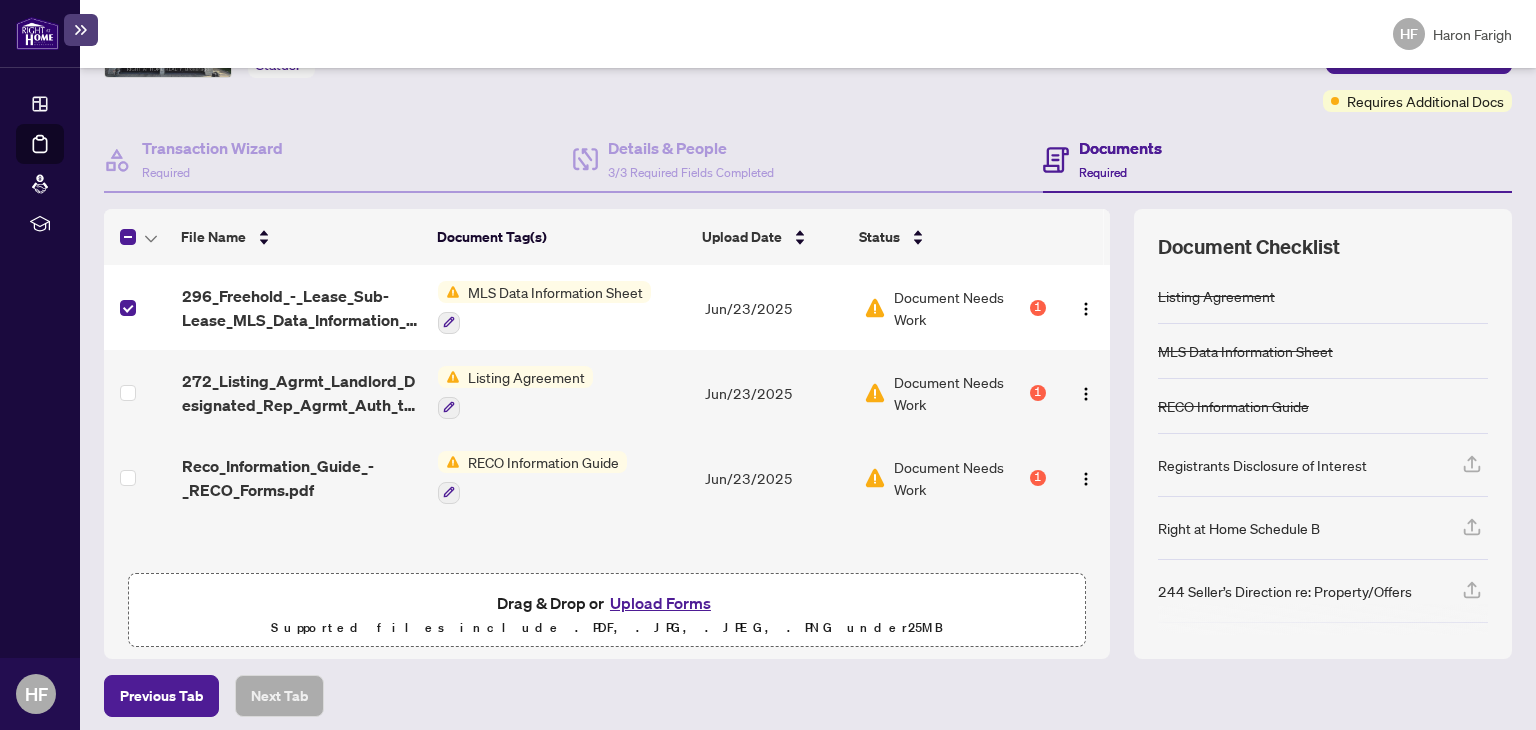 scroll, scrollTop: 159, scrollLeft: 0, axis: vertical 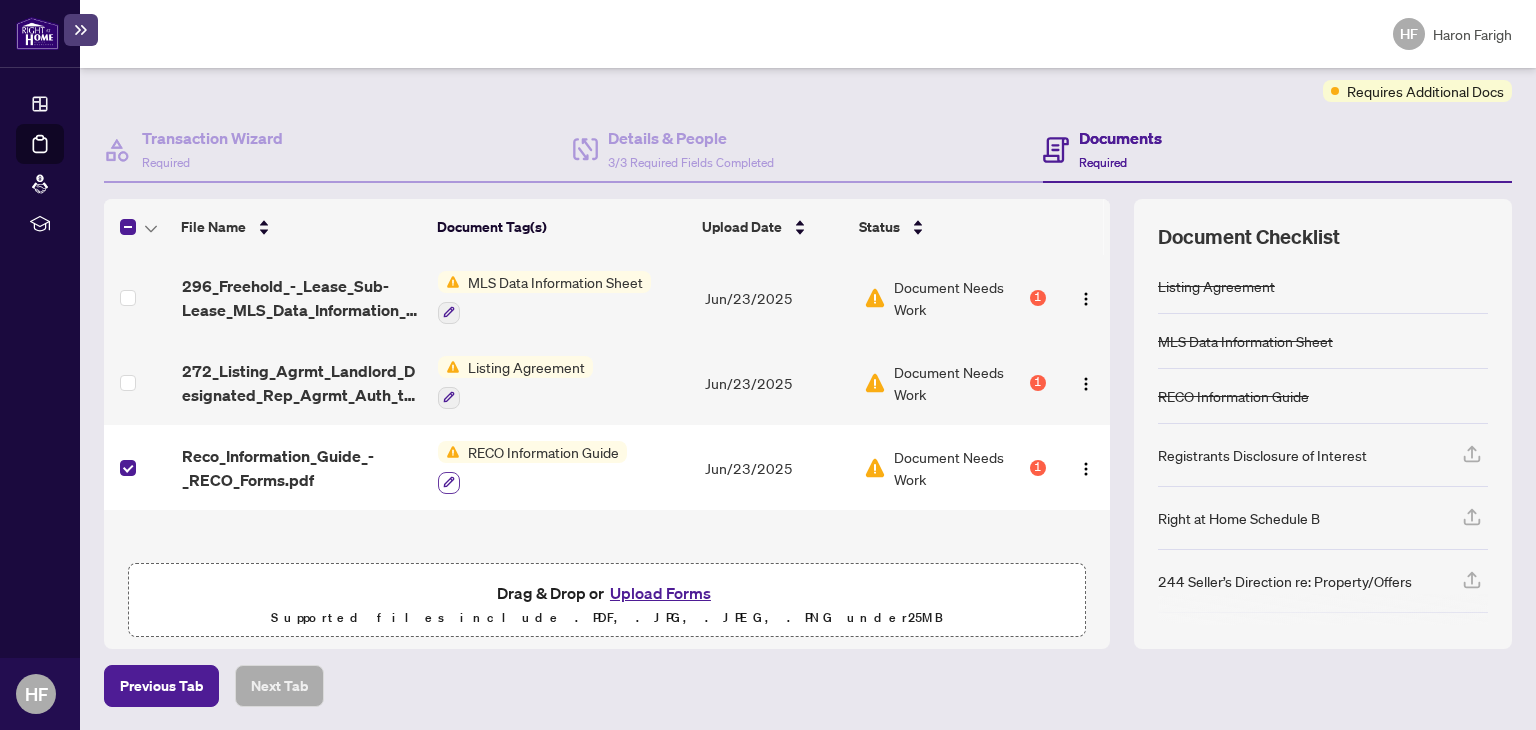 click 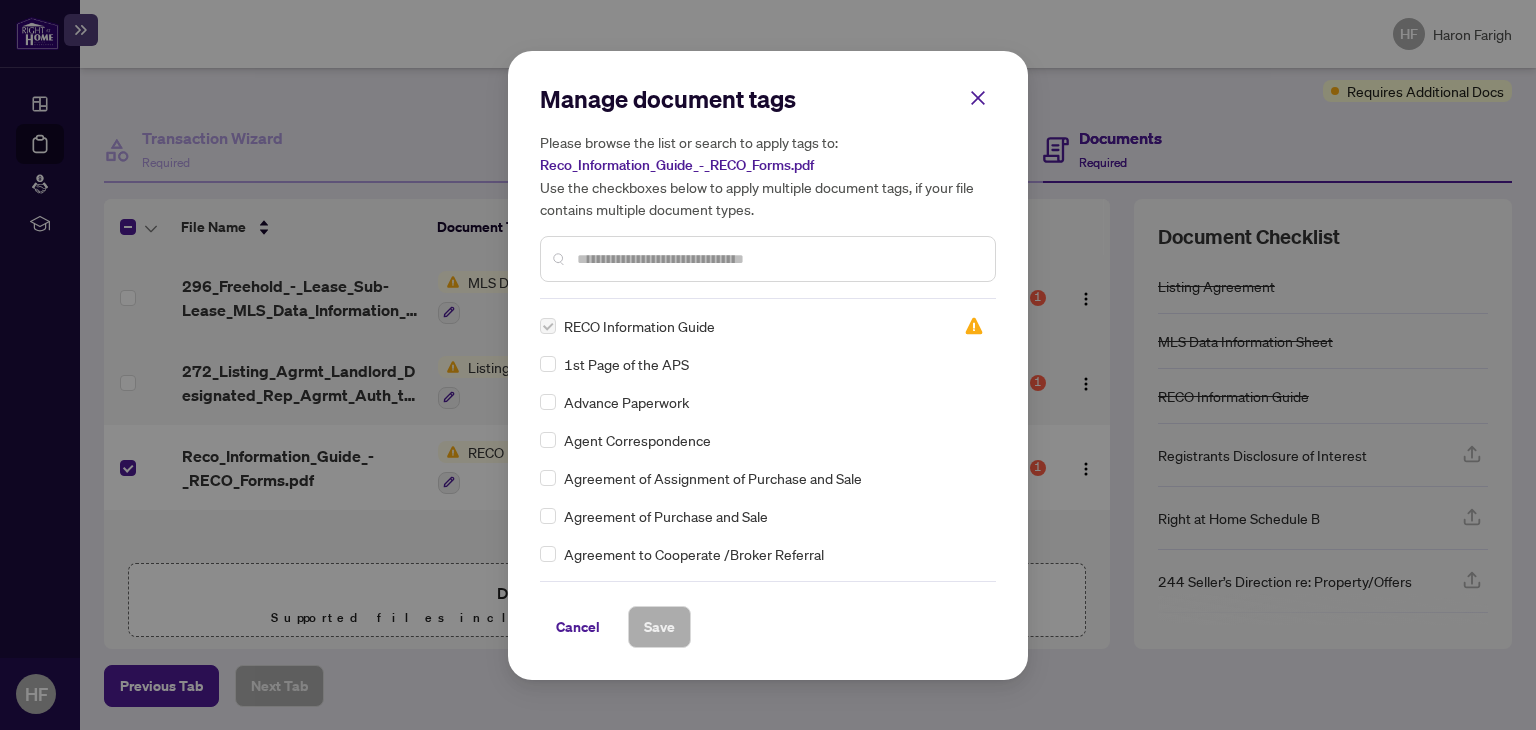 click on "RECO Information Guide" at bounding box center [740, 326] 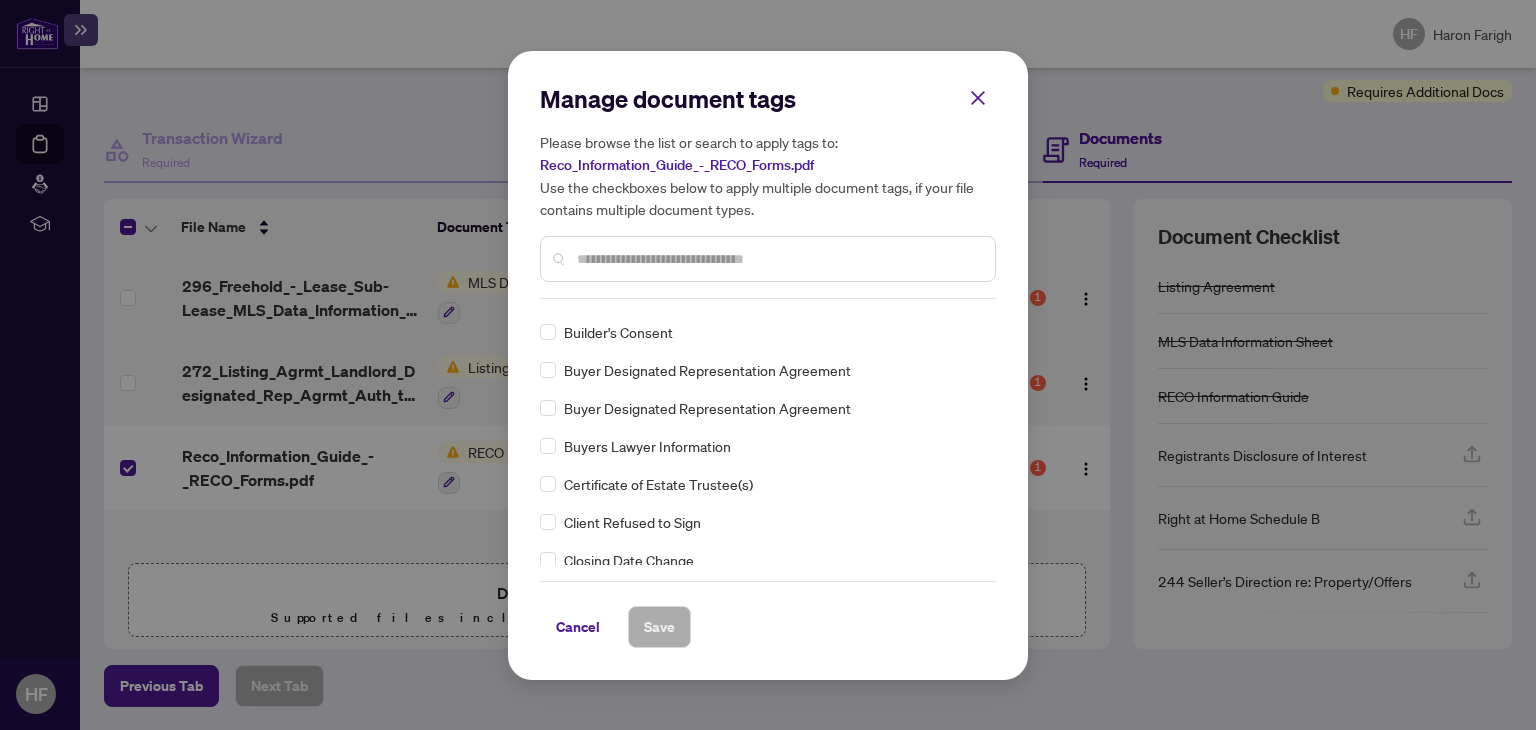 scroll, scrollTop: 0, scrollLeft: 0, axis: both 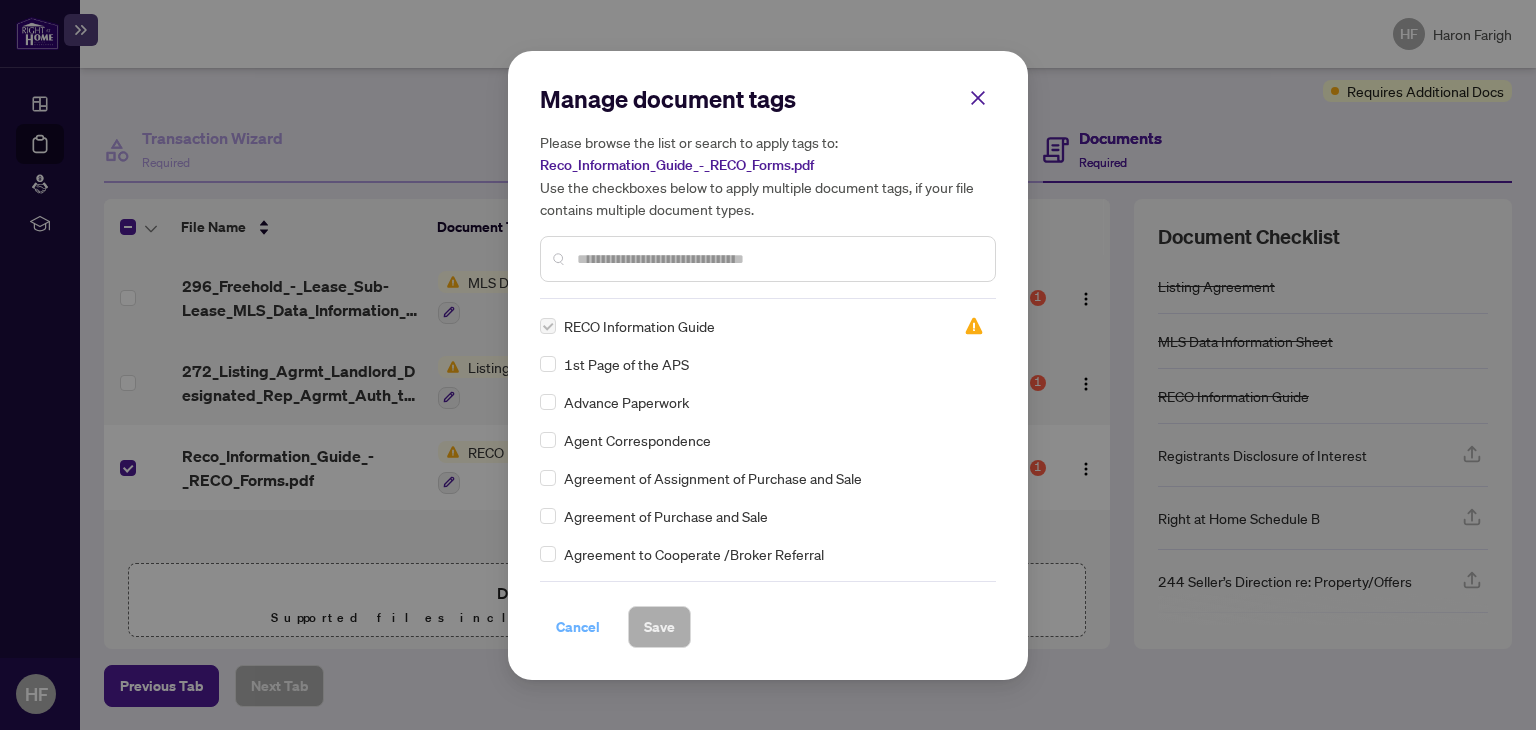 click on "Cancel" at bounding box center (578, 627) 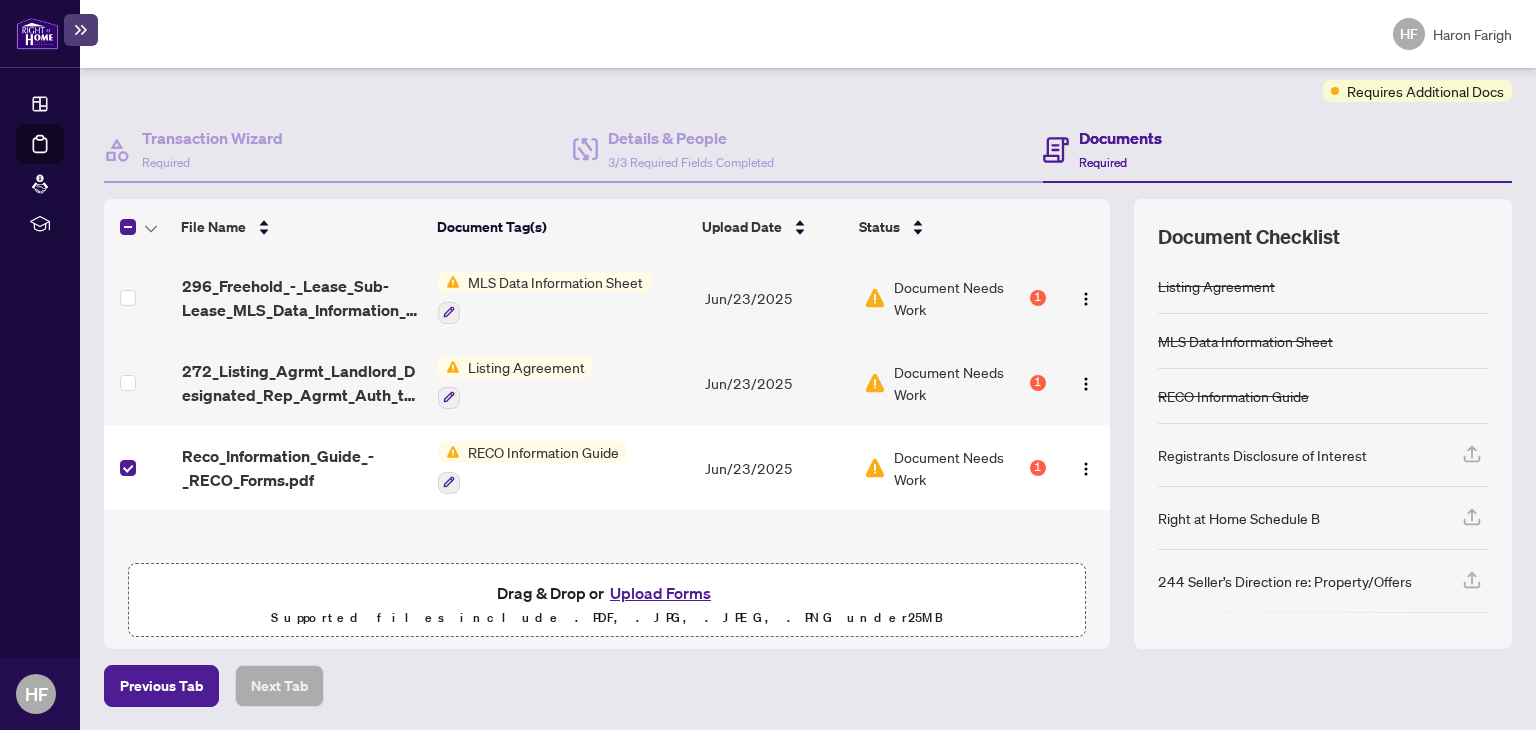 click on "Upload Forms" at bounding box center [660, 593] 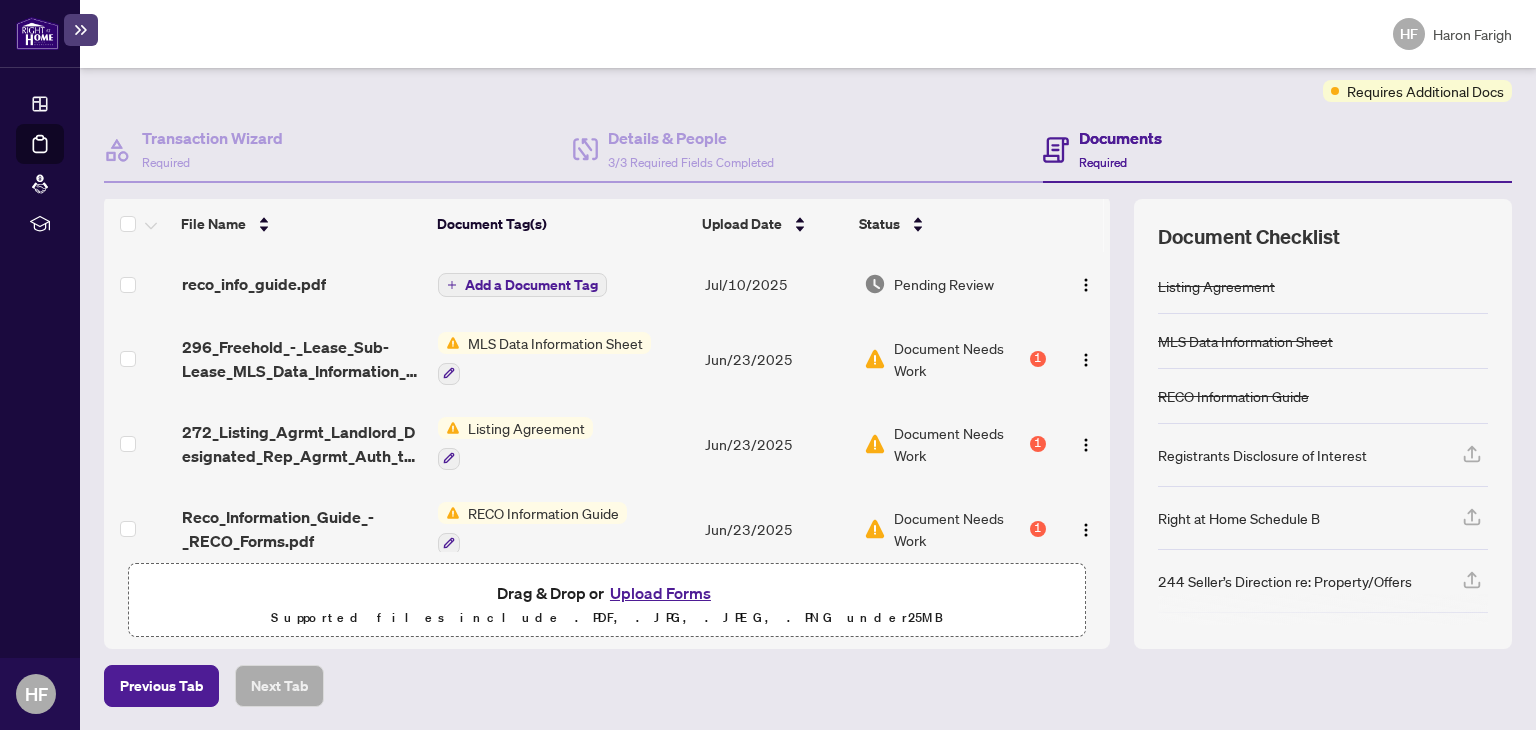 scroll, scrollTop: 0, scrollLeft: 0, axis: both 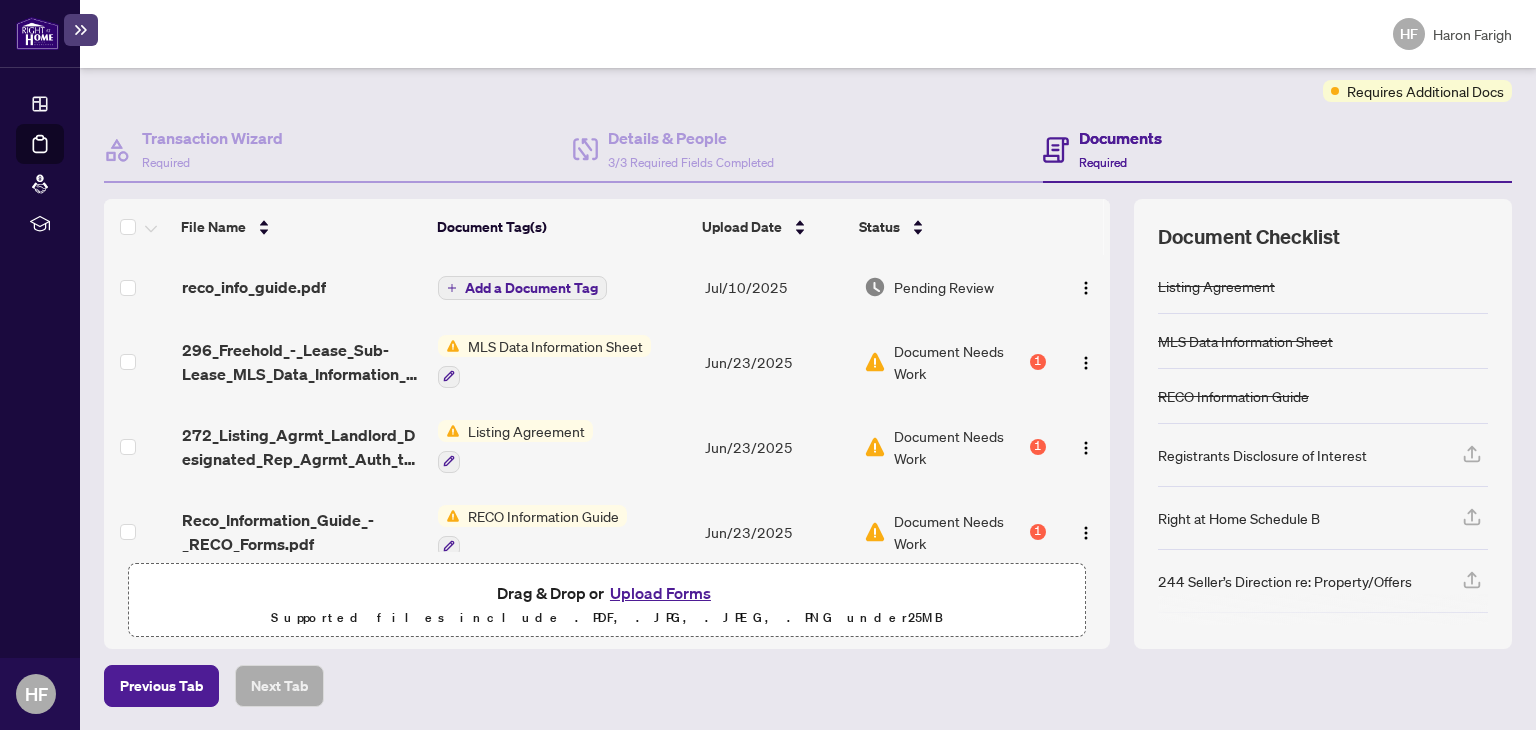 click on "Documents" at bounding box center (1120, 138) 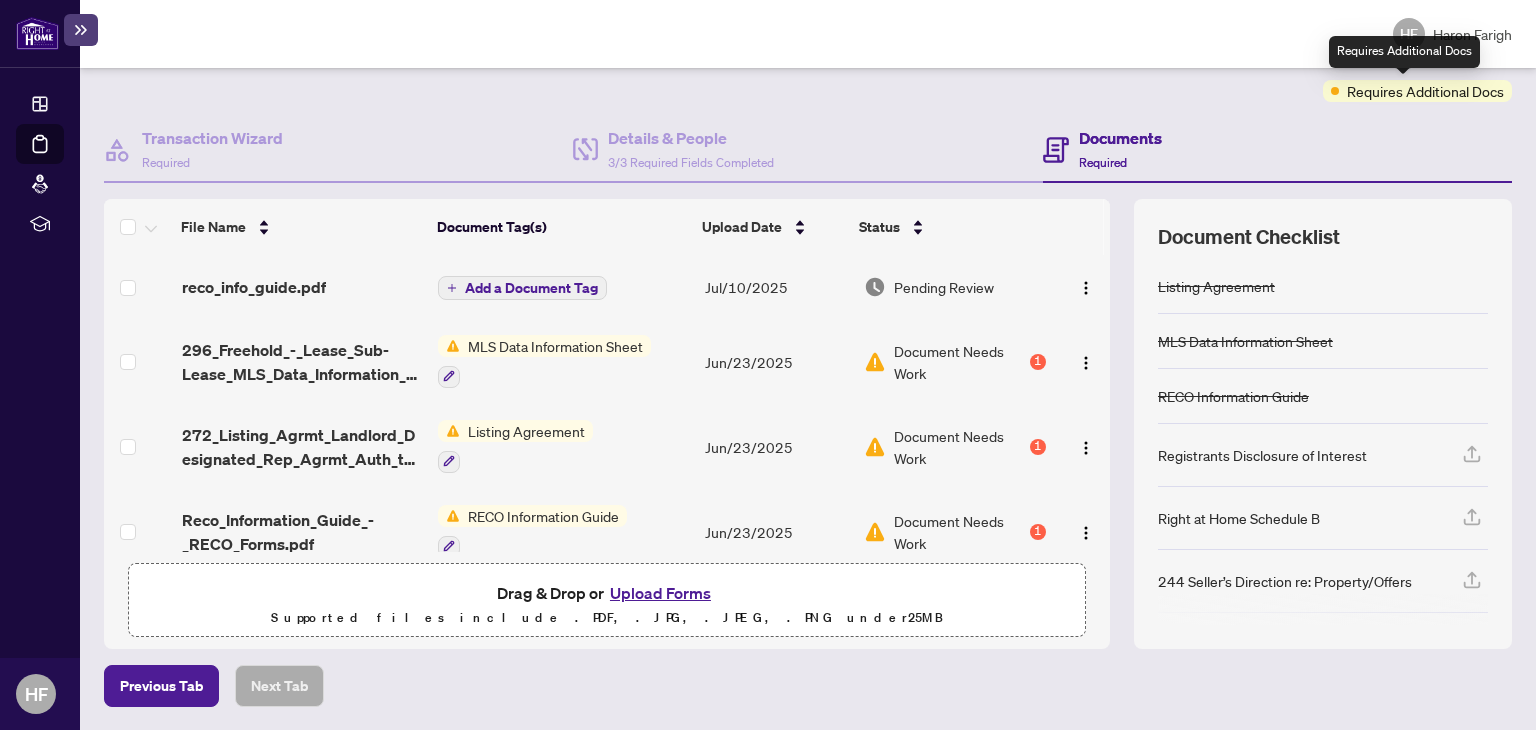 click on "Requires Additional Docs" at bounding box center [1425, 91] 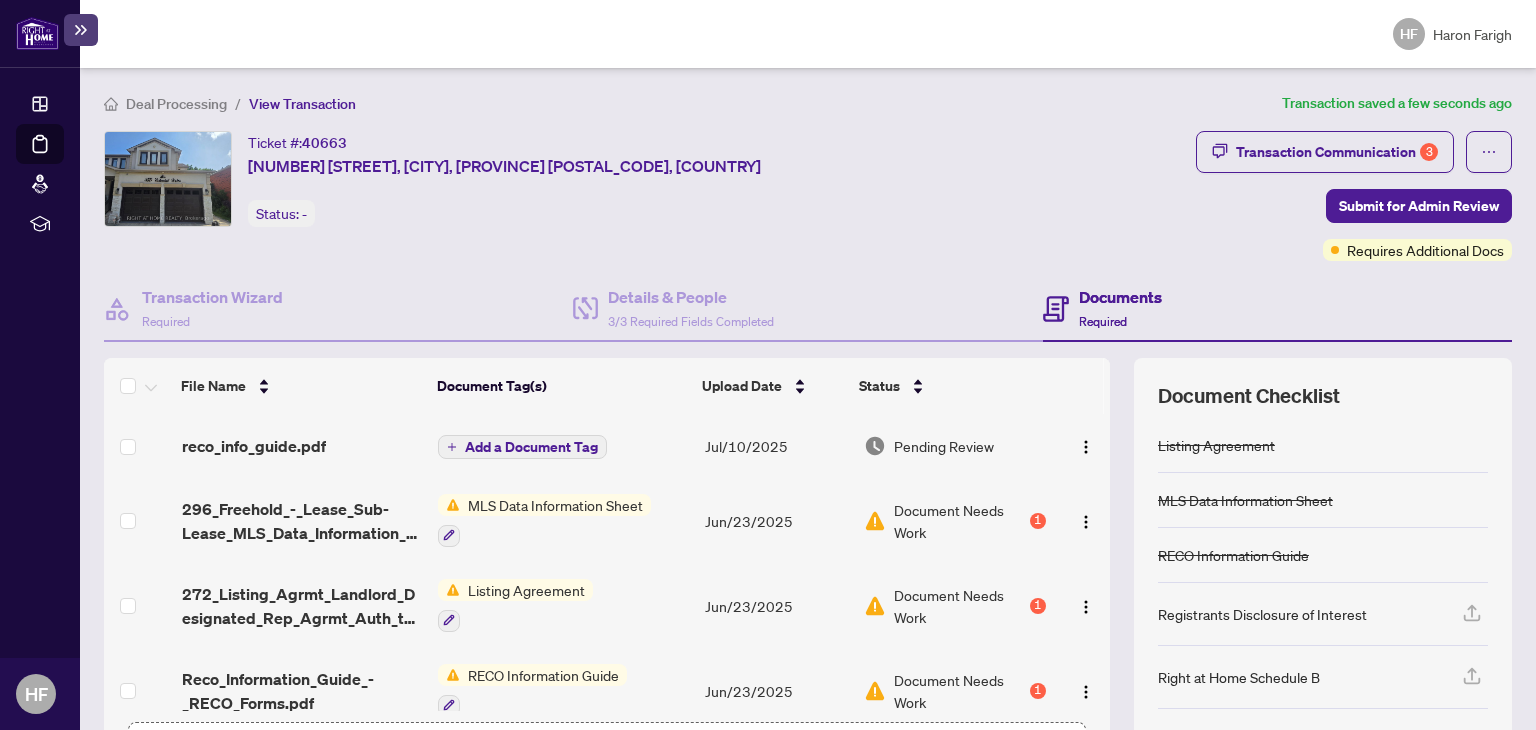 scroll, scrollTop: 16, scrollLeft: 0, axis: vertical 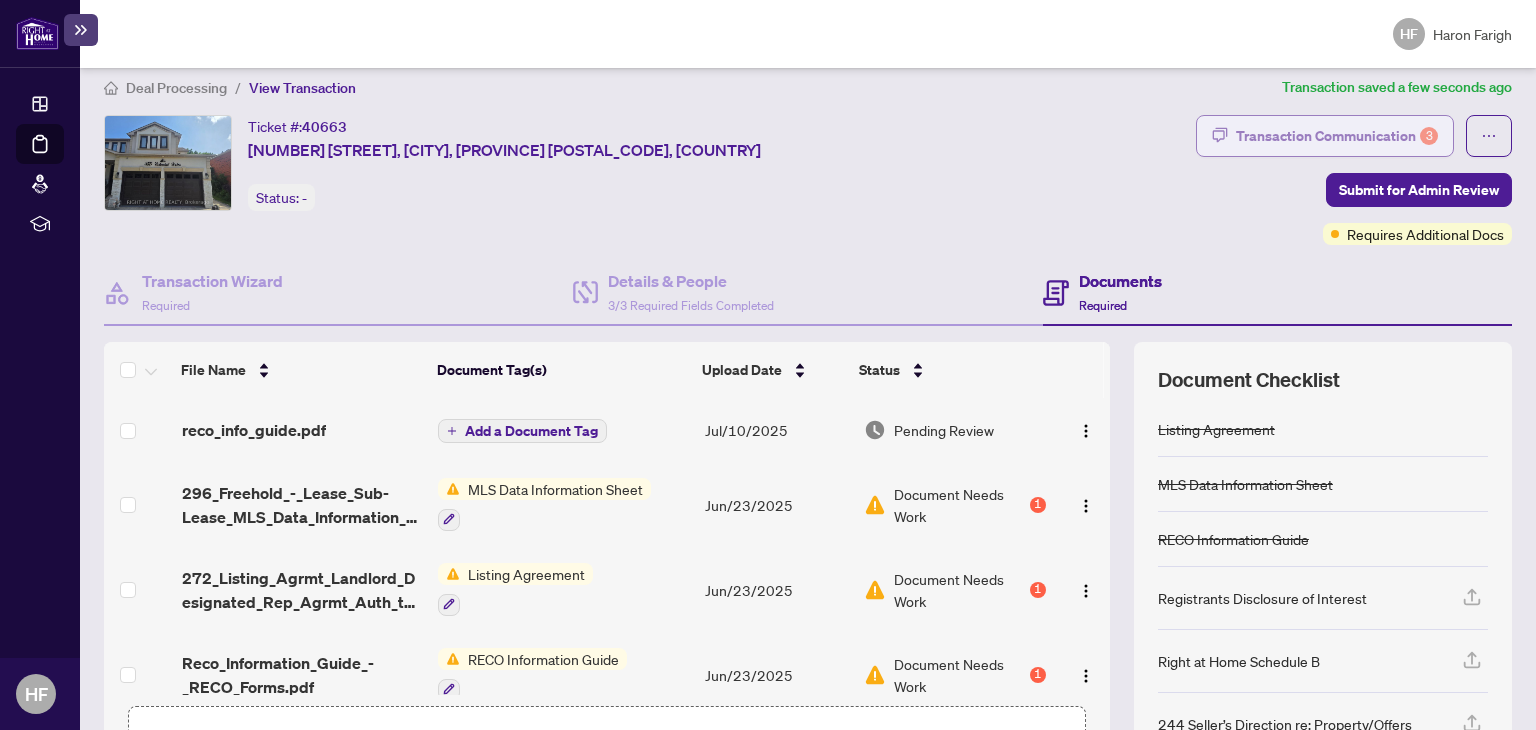 click on "Transaction Communication 3" at bounding box center (1337, 136) 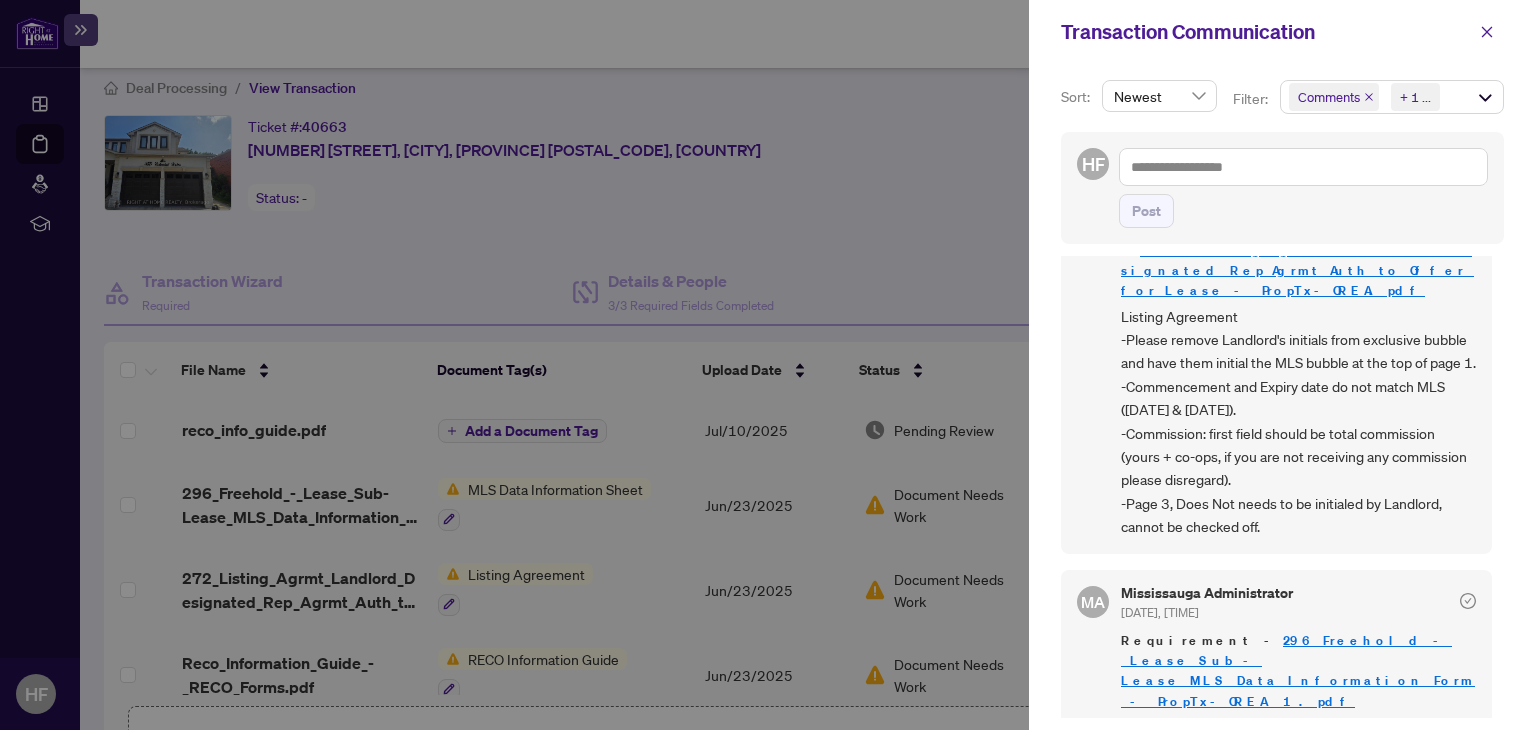 scroll, scrollTop: 317, scrollLeft: 0, axis: vertical 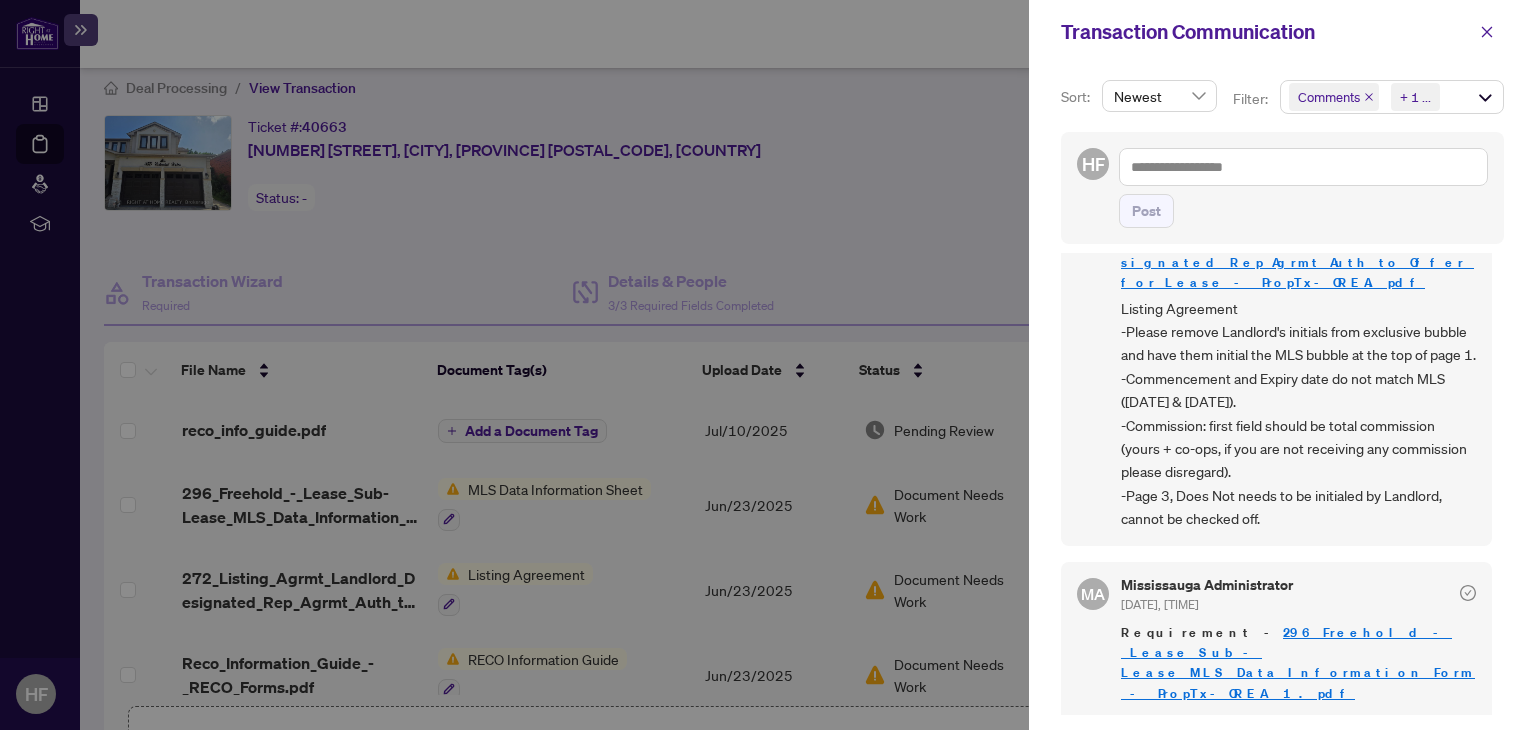 click on "296_Freehold_-_Lease_Sub-Lease_MLS_Data_Information_Form_-_PropTx-OREA__1_.pdf" at bounding box center [1298, 662] 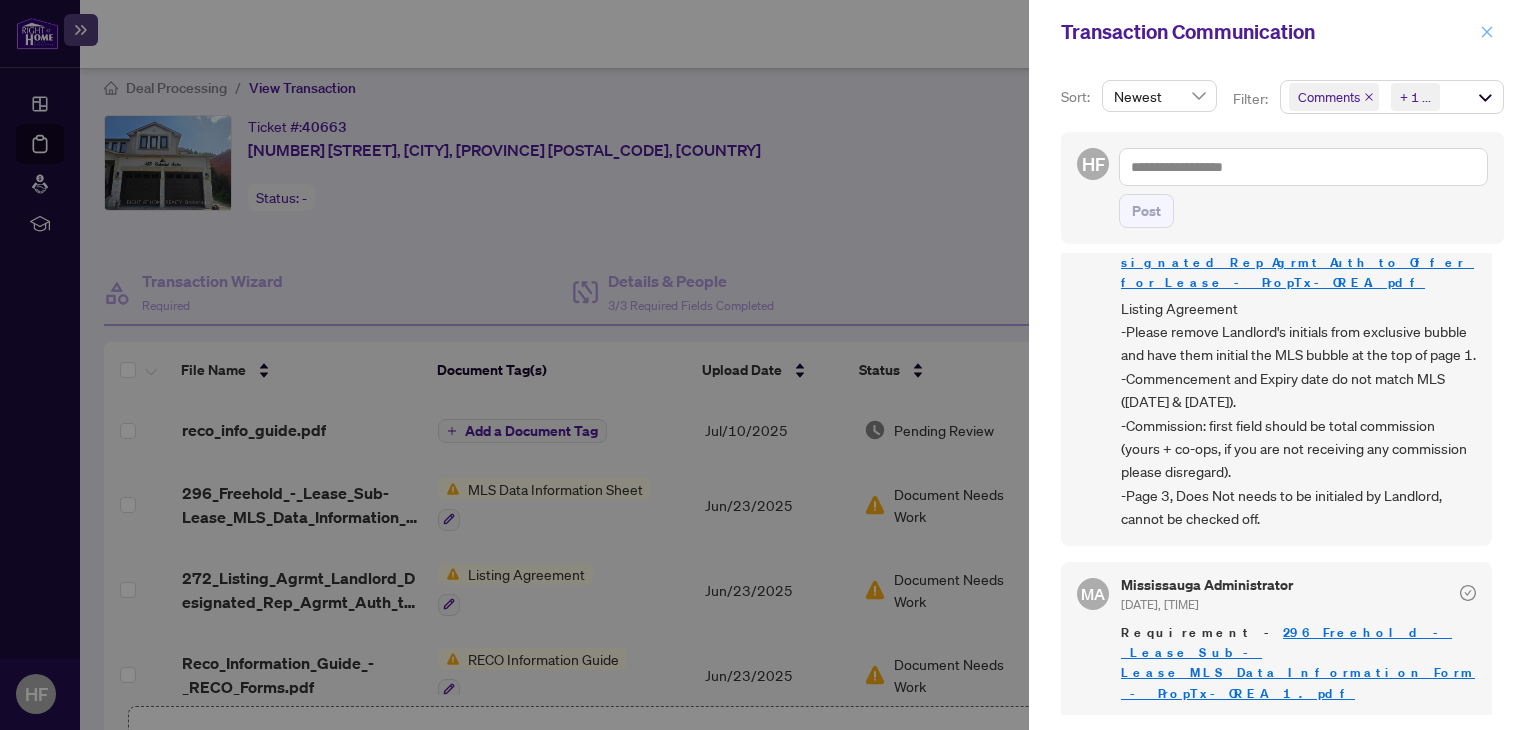 click 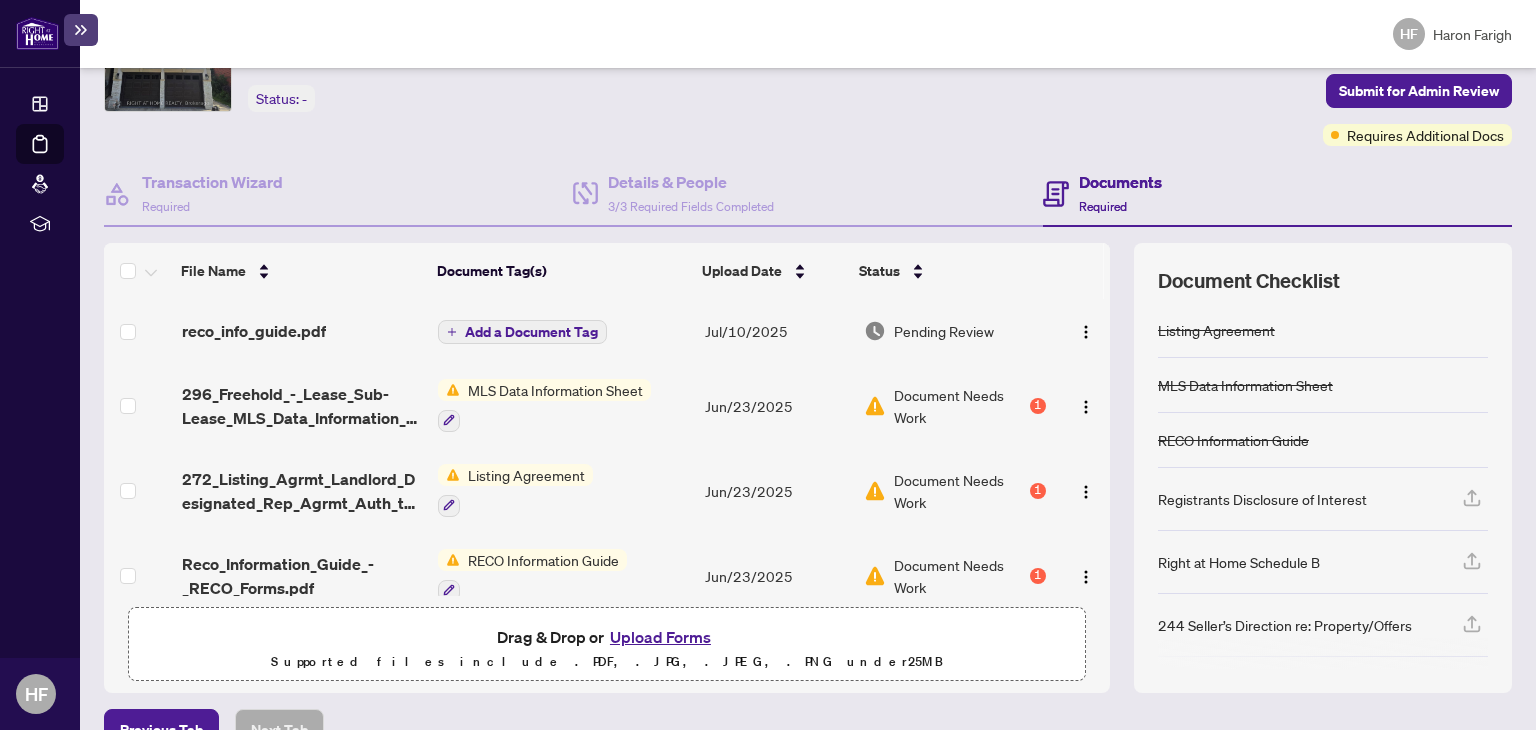 scroll, scrollTop: 116, scrollLeft: 0, axis: vertical 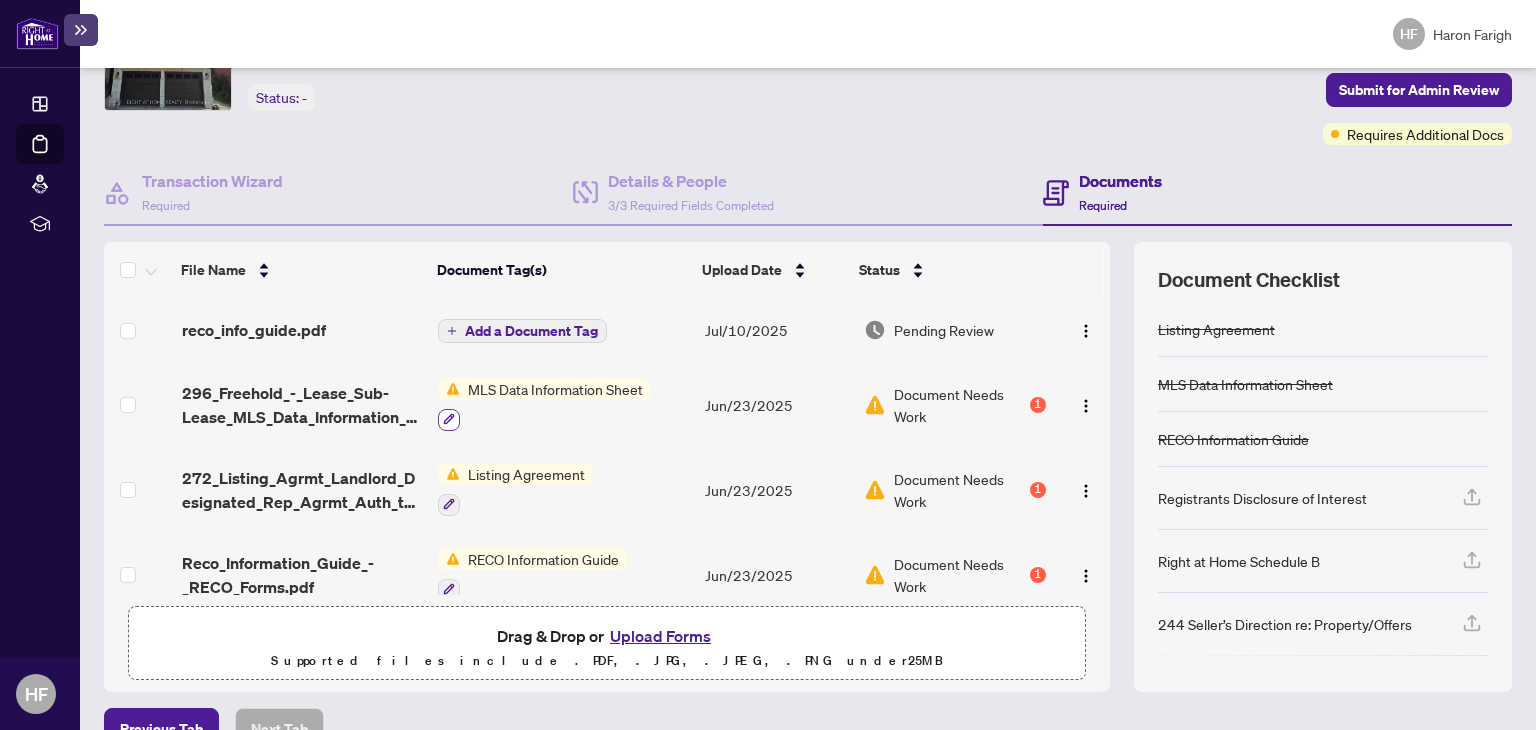 click 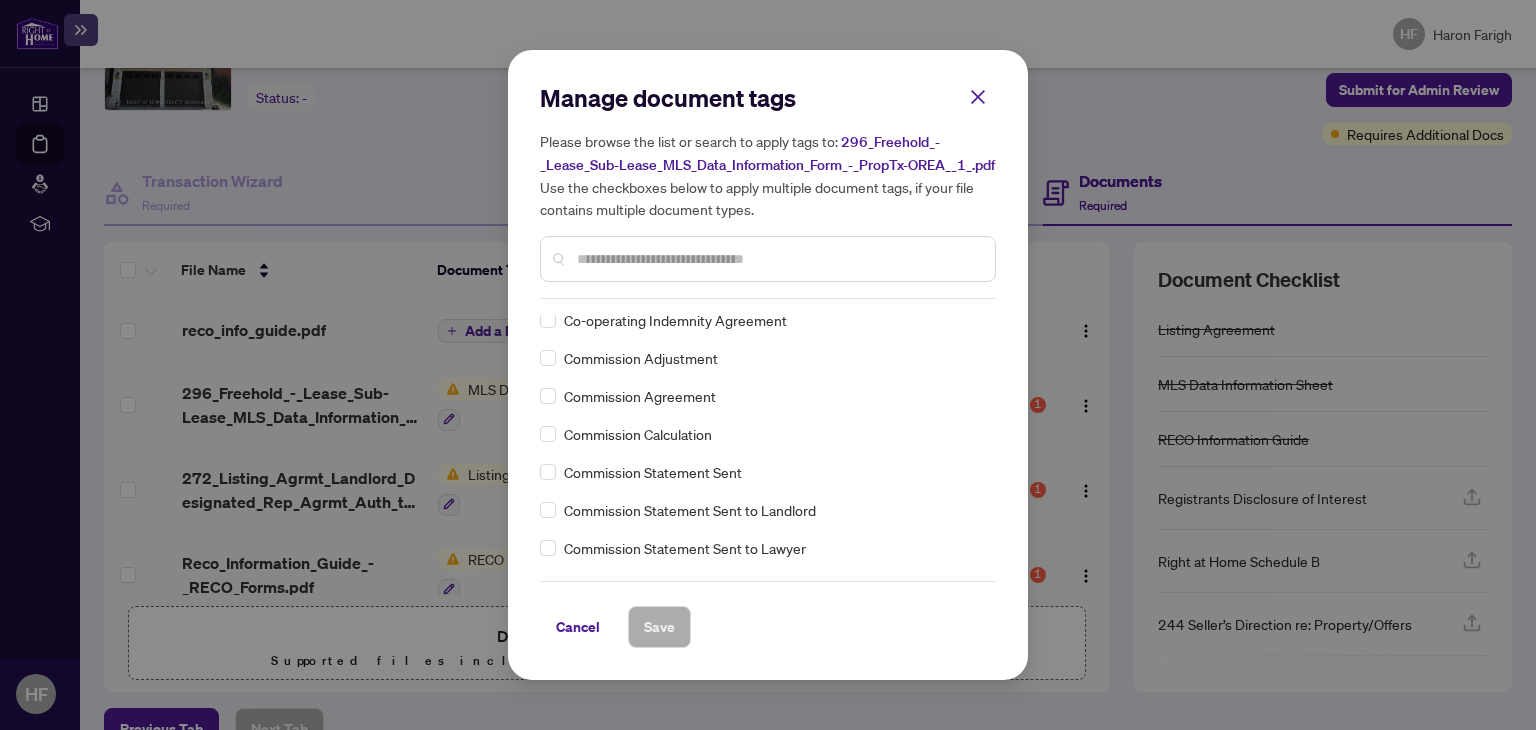 scroll, scrollTop: 1050, scrollLeft: 0, axis: vertical 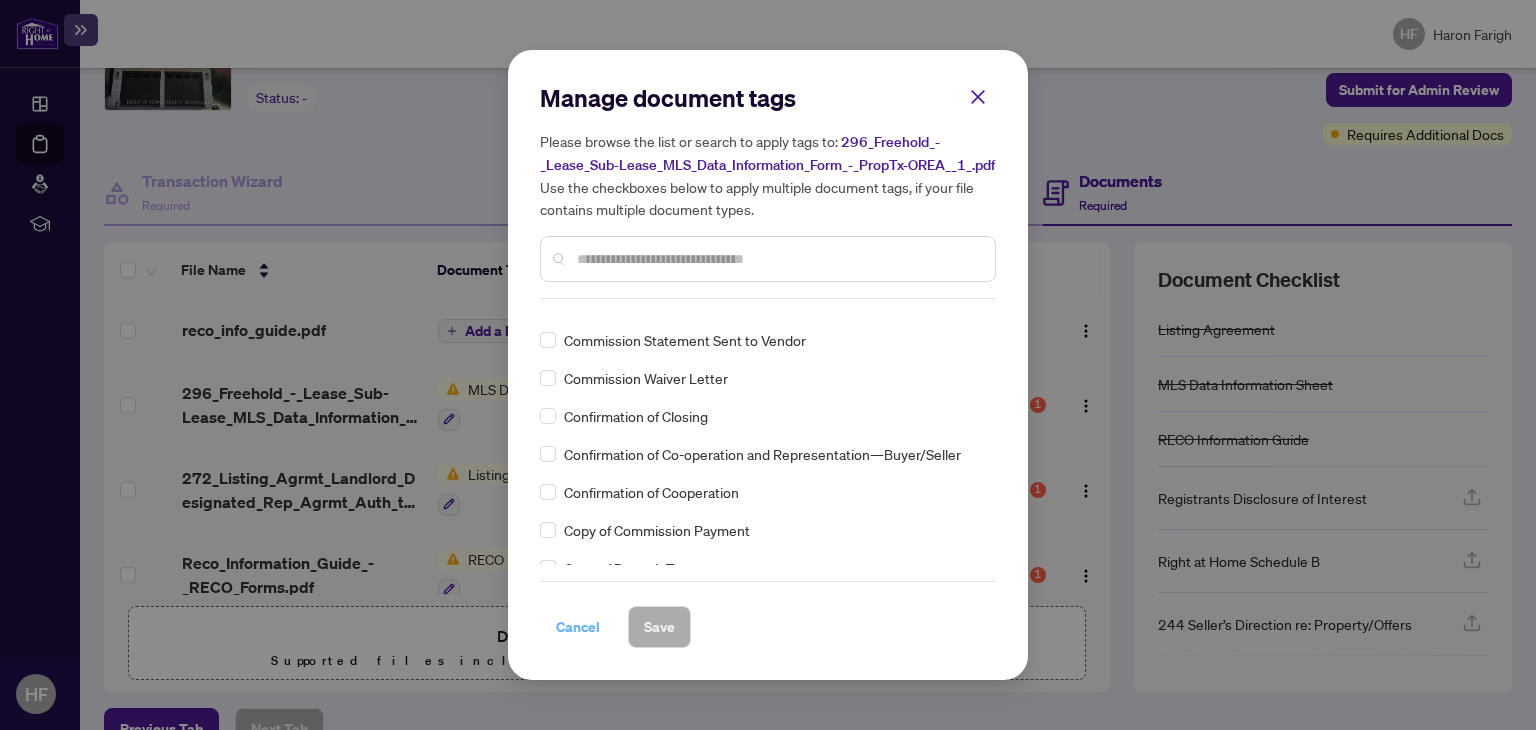 click on "Cancel" at bounding box center (578, 627) 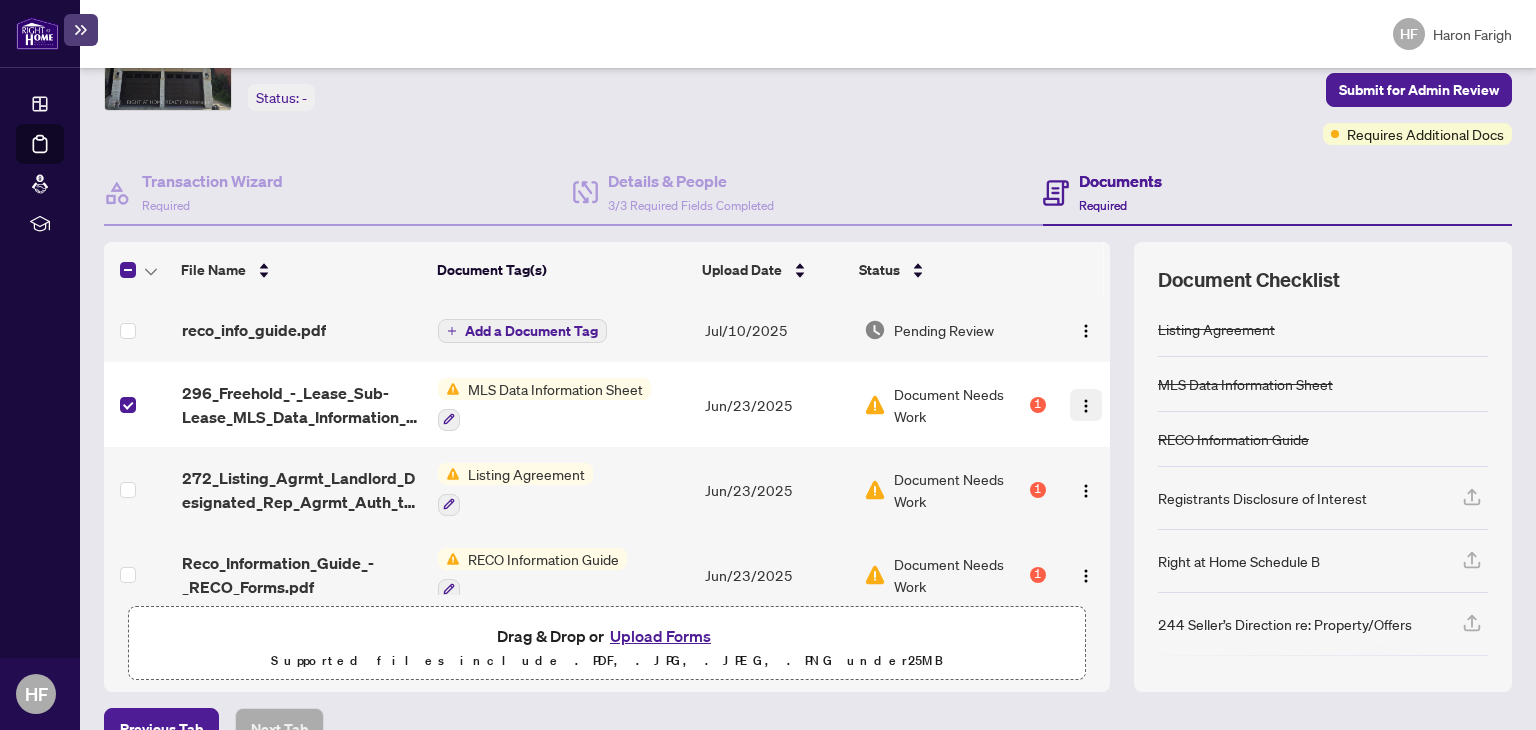 click at bounding box center (1086, 406) 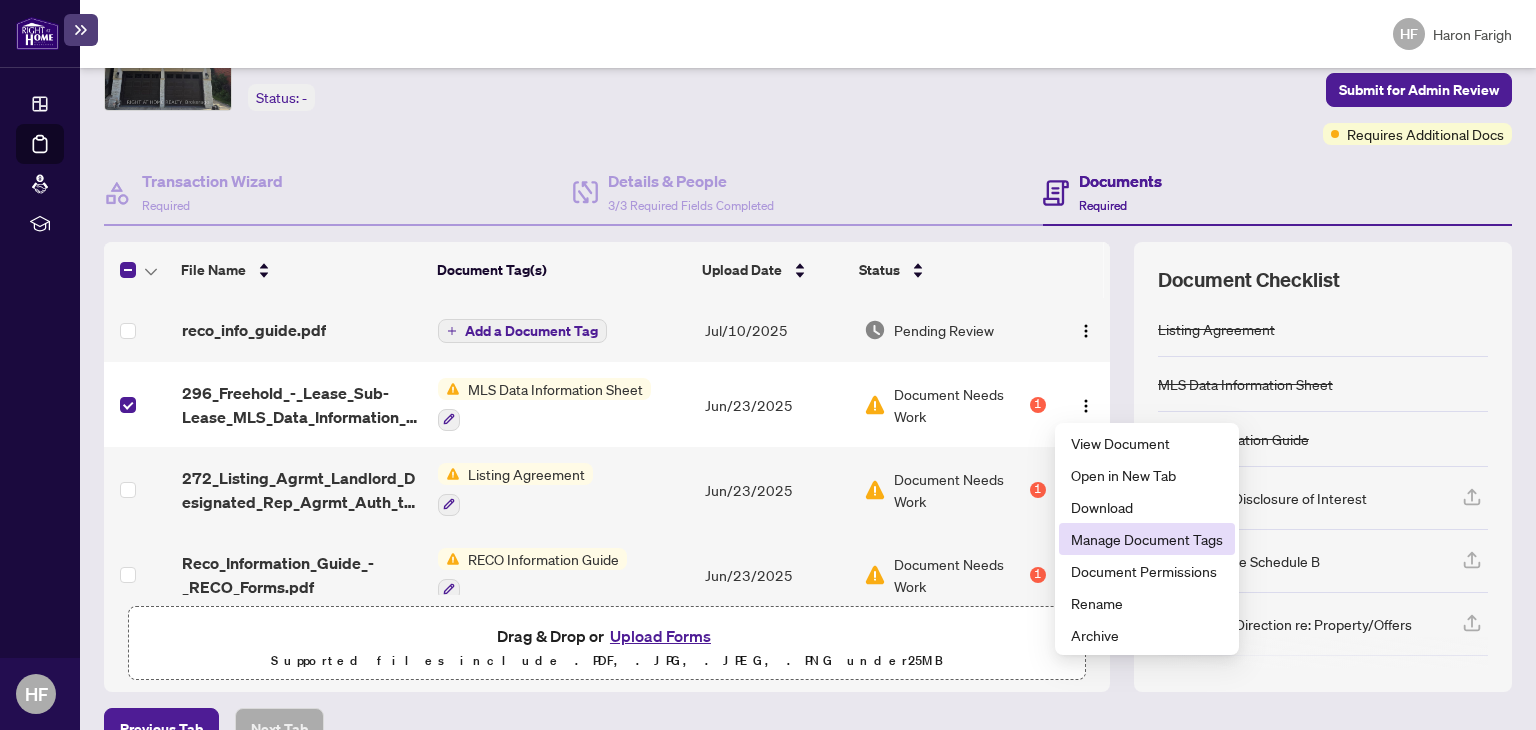 click on "Manage Document Tags" at bounding box center [1147, 539] 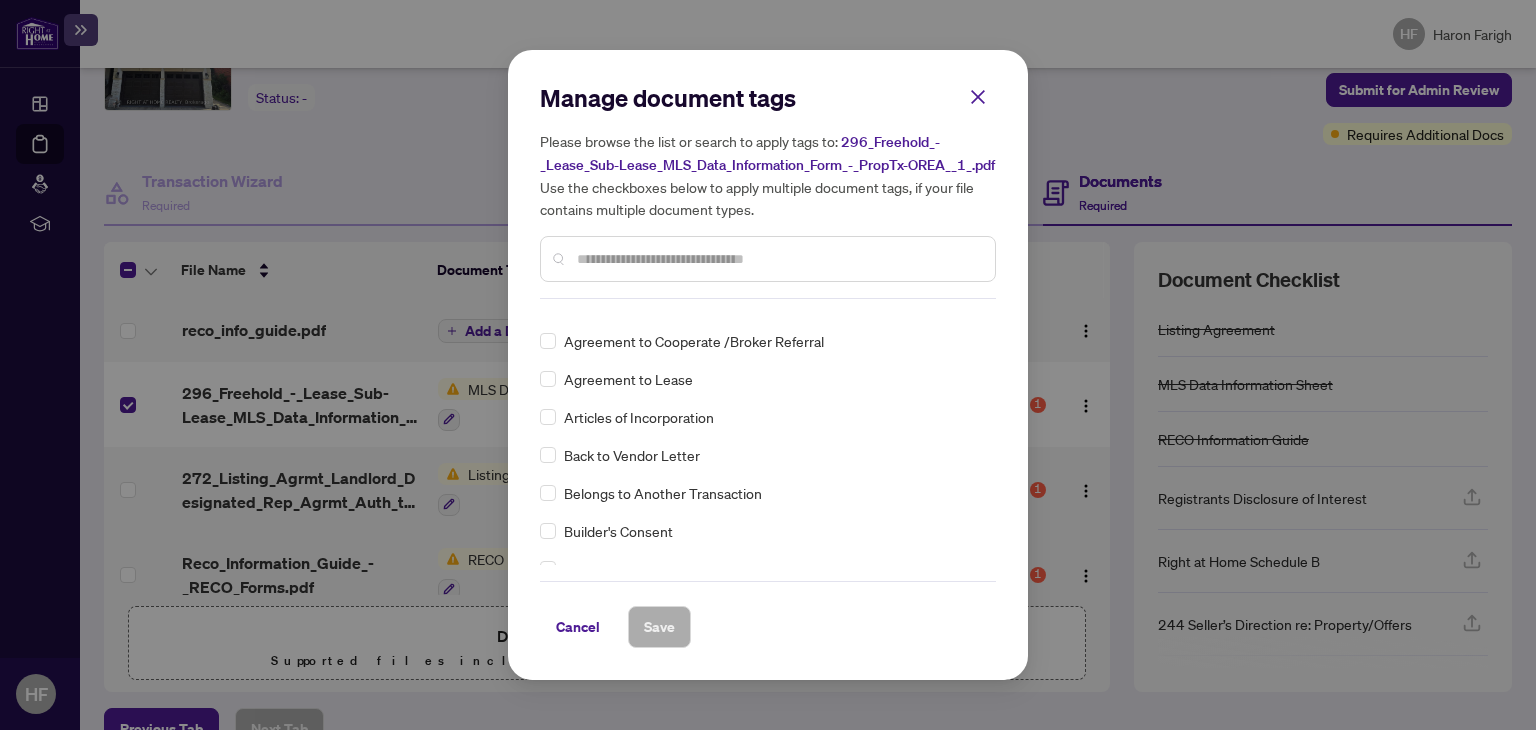 scroll, scrollTop: 0, scrollLeft: 0, axis: both 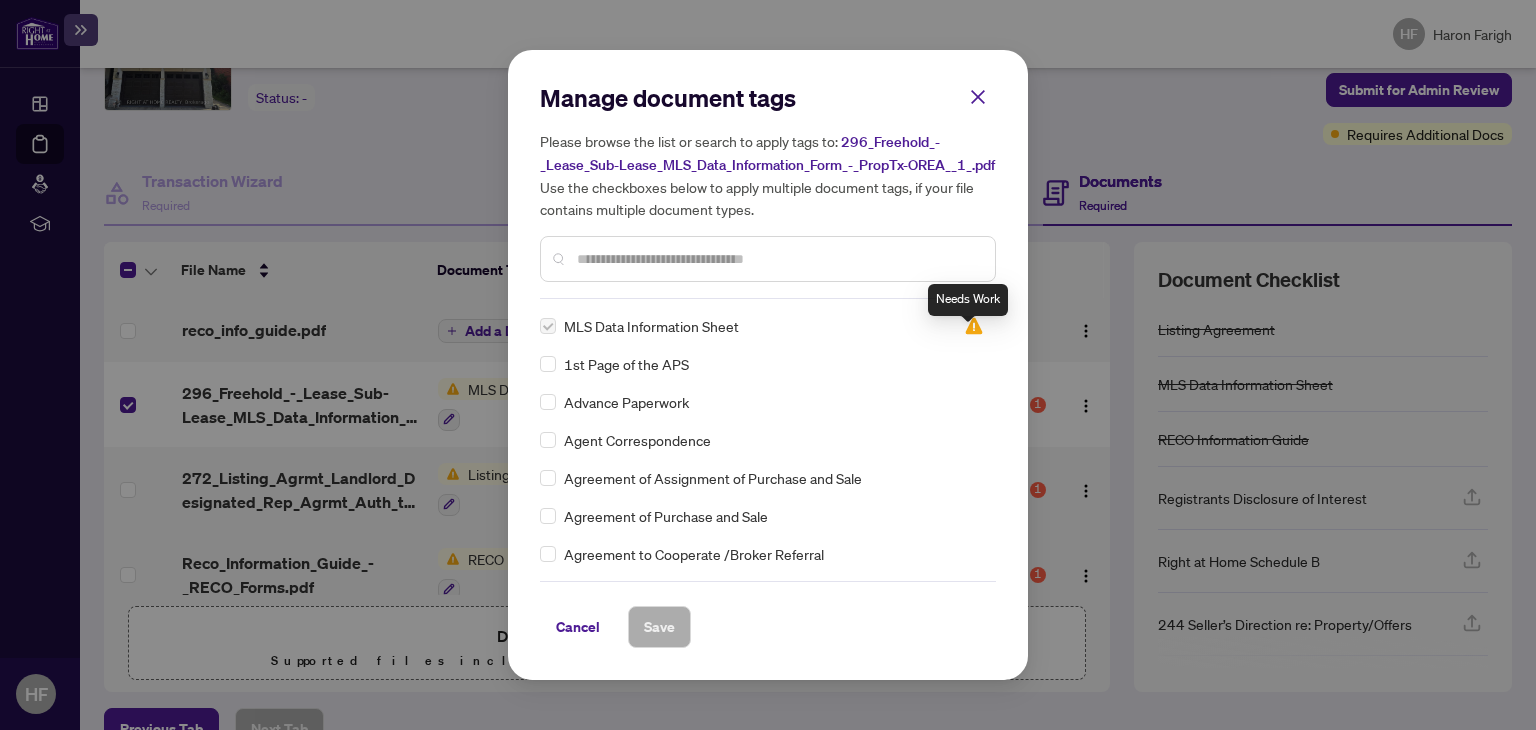 click at bounding box center [974, 326] 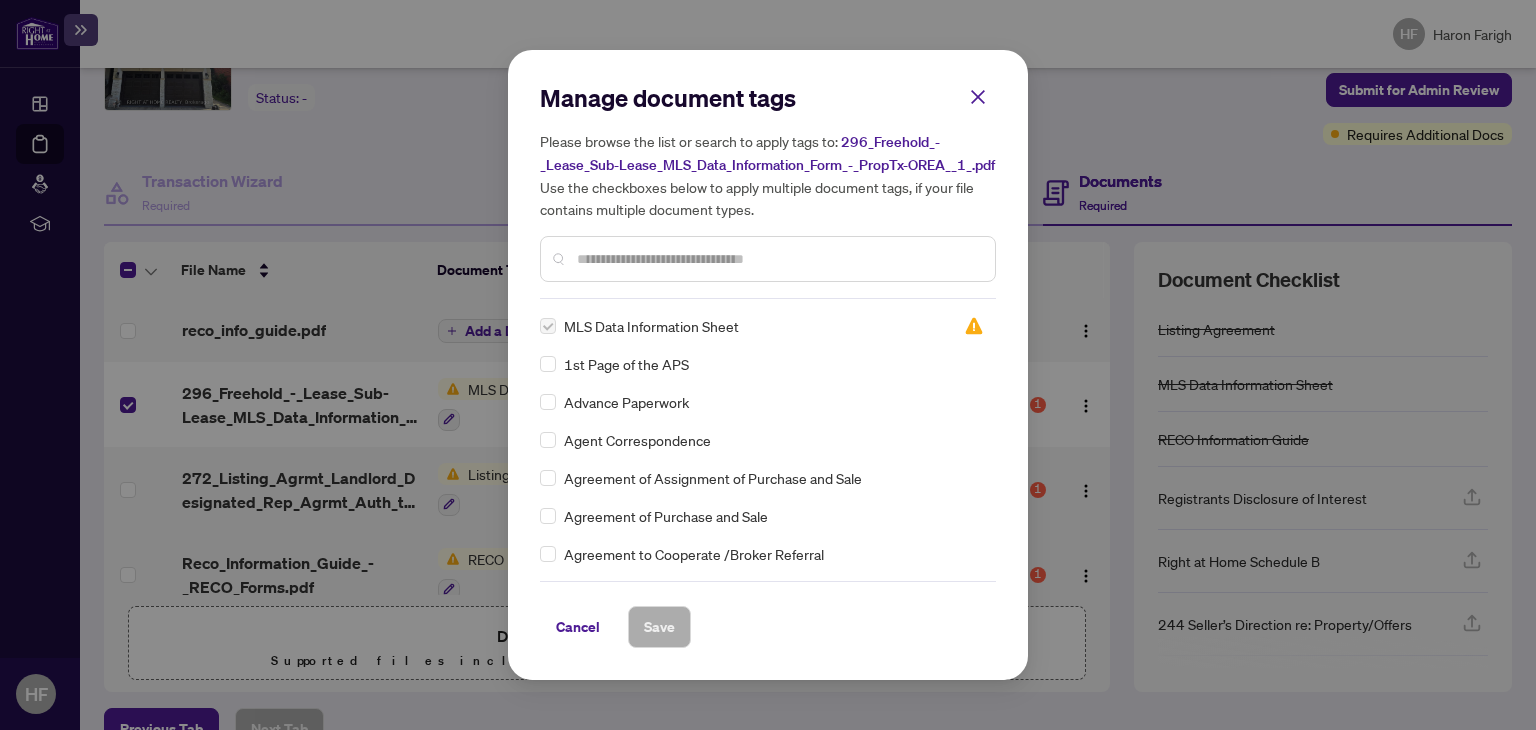 click on "296_Freehold_-_Lease_Sub-Lease_MLS_Data_Information_Form_-_PropTx-OREA__1_.pdf" at bounding box center [767, 153] 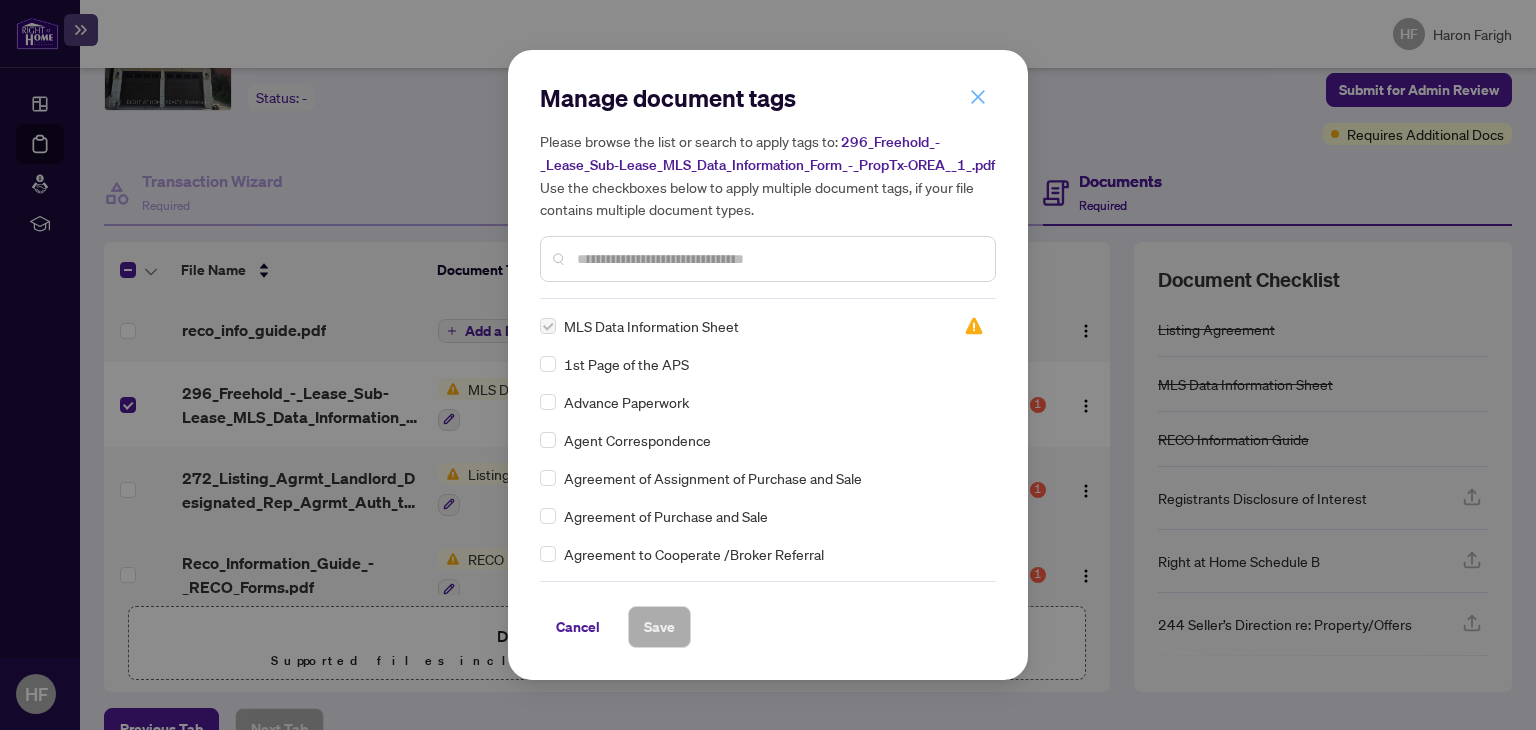 click 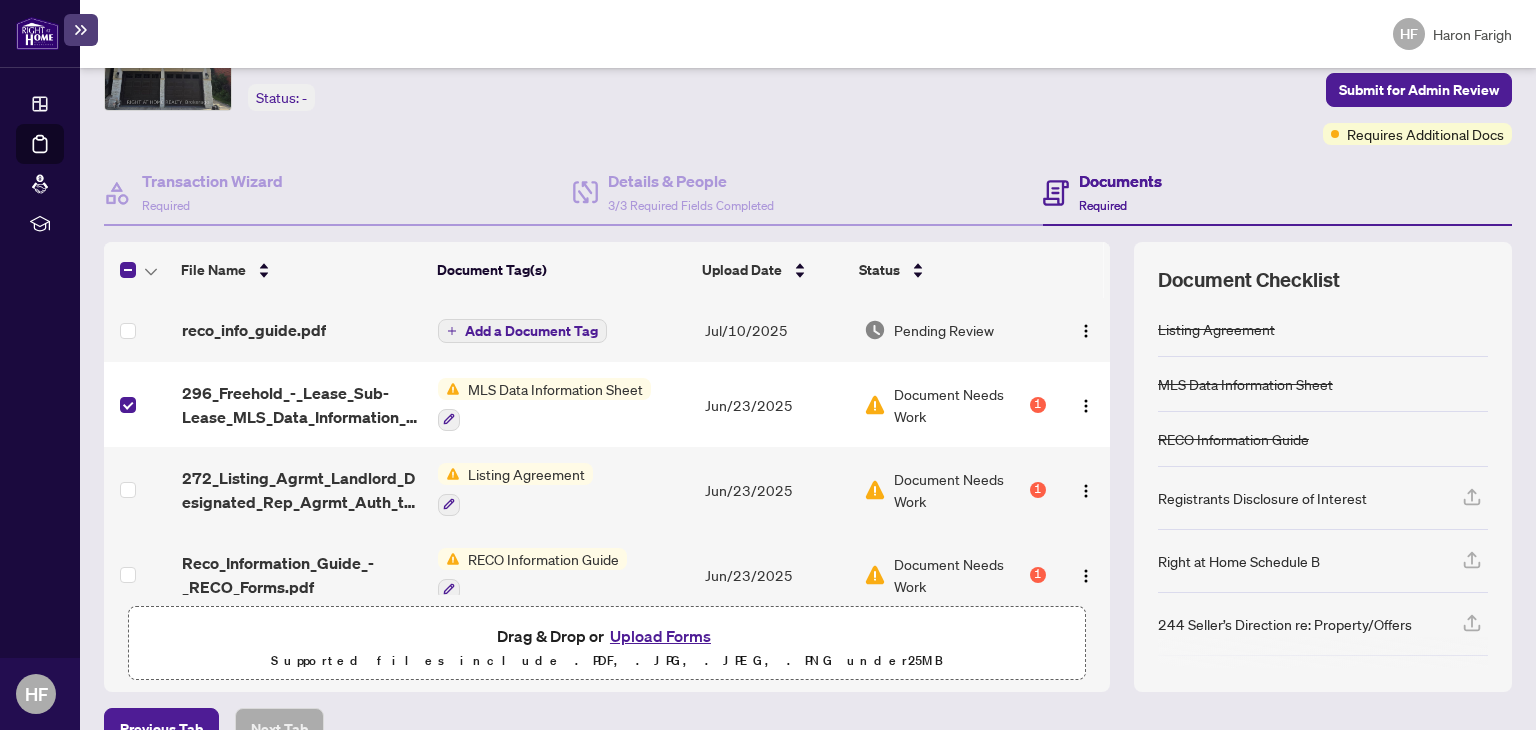 click on "Upload Forms" at bounding box center [660, 636] 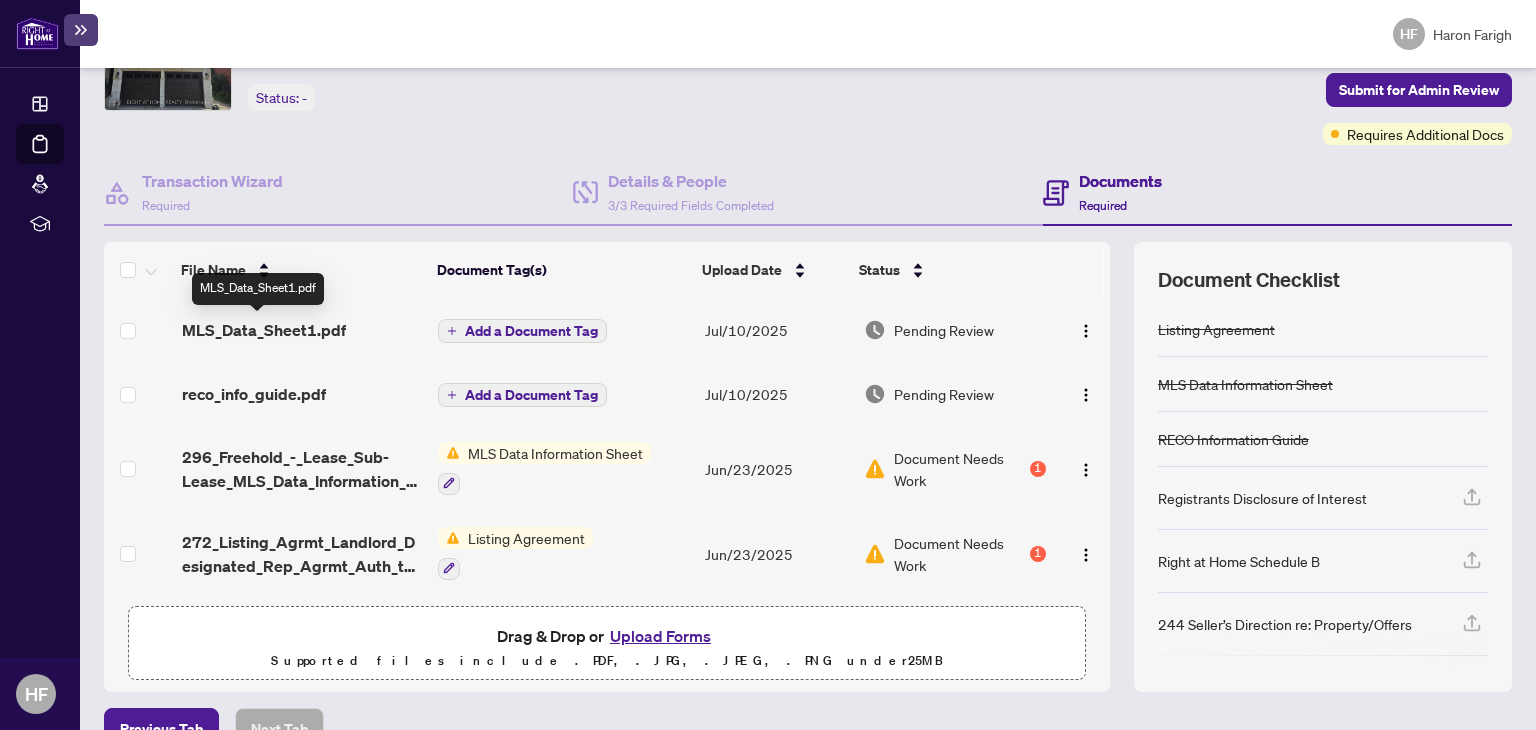 click on "MLS_Data_Sheet1.pdf" at bounding box center (264, 330) 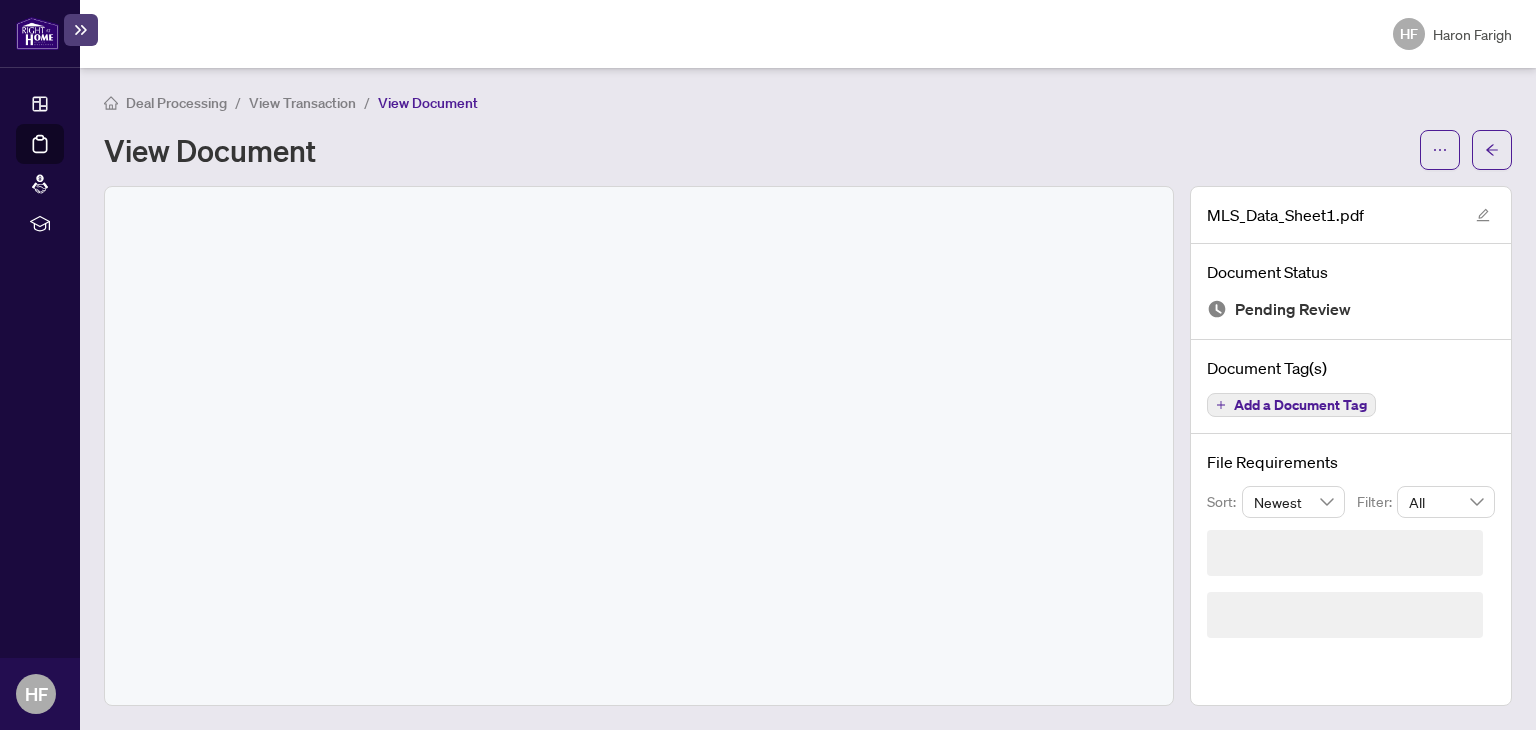 scroll, scrollTop: 0, scrollLeft: 0, axis: both 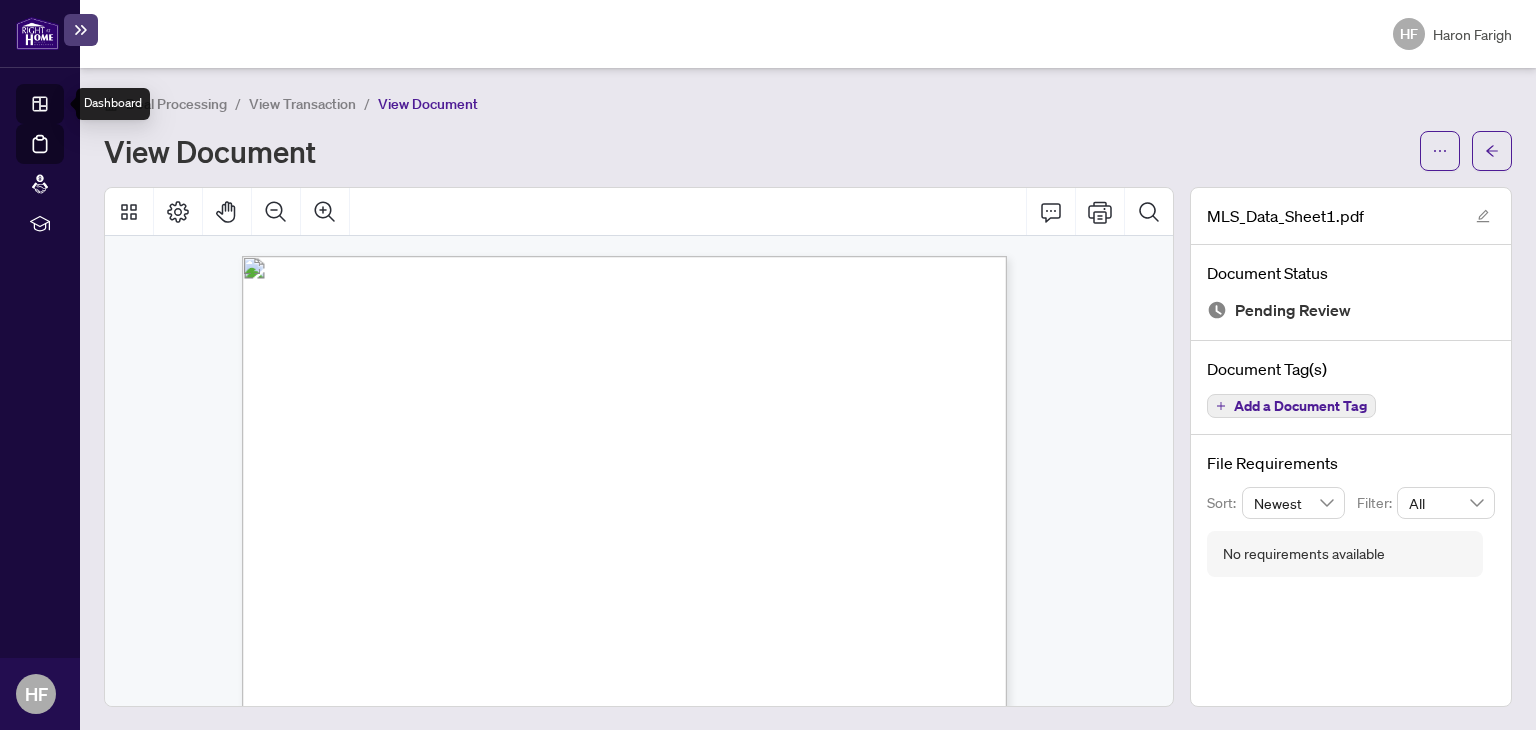 click on "Dashboard" at bounding box center (62, 107) 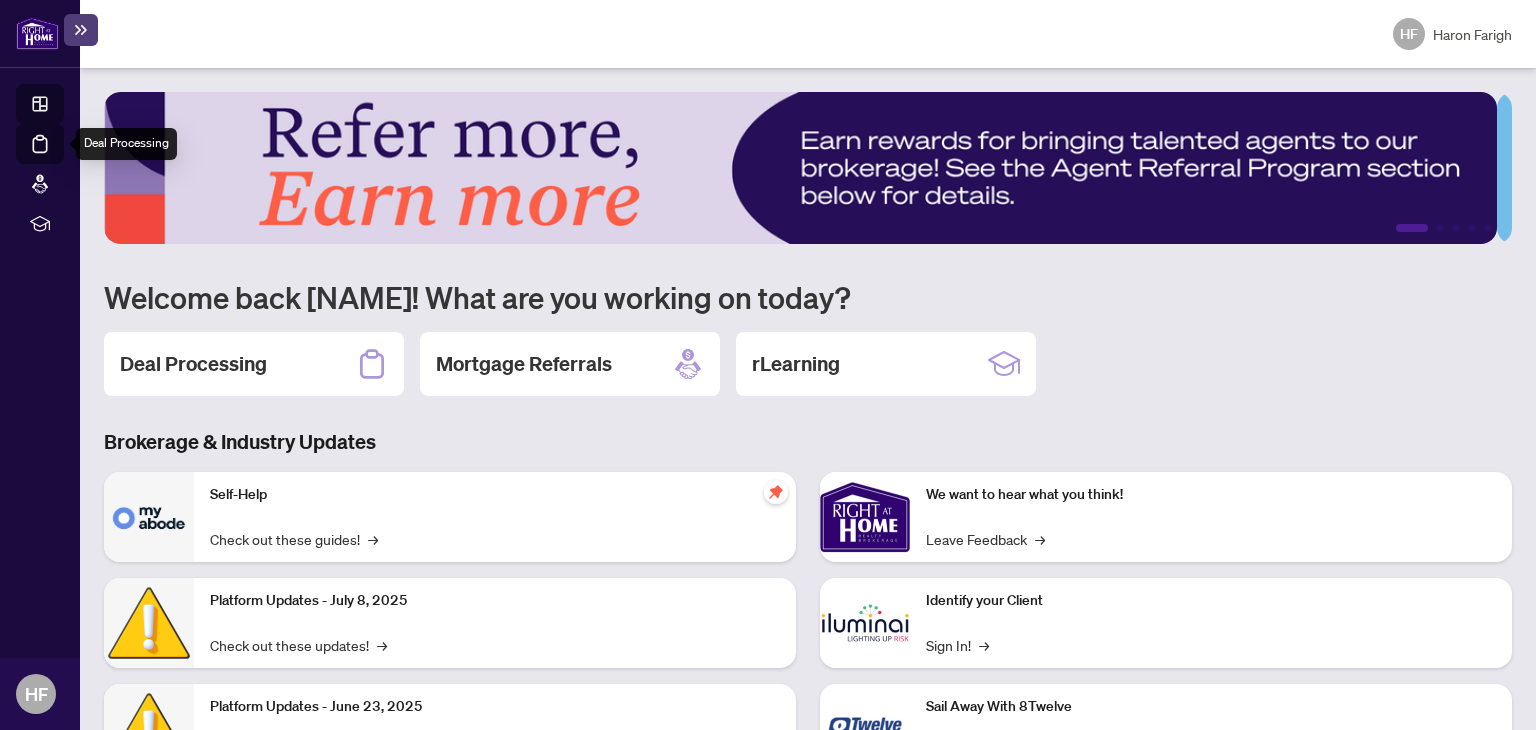 click on "Deal Processing" at bounding box center (63, 158) 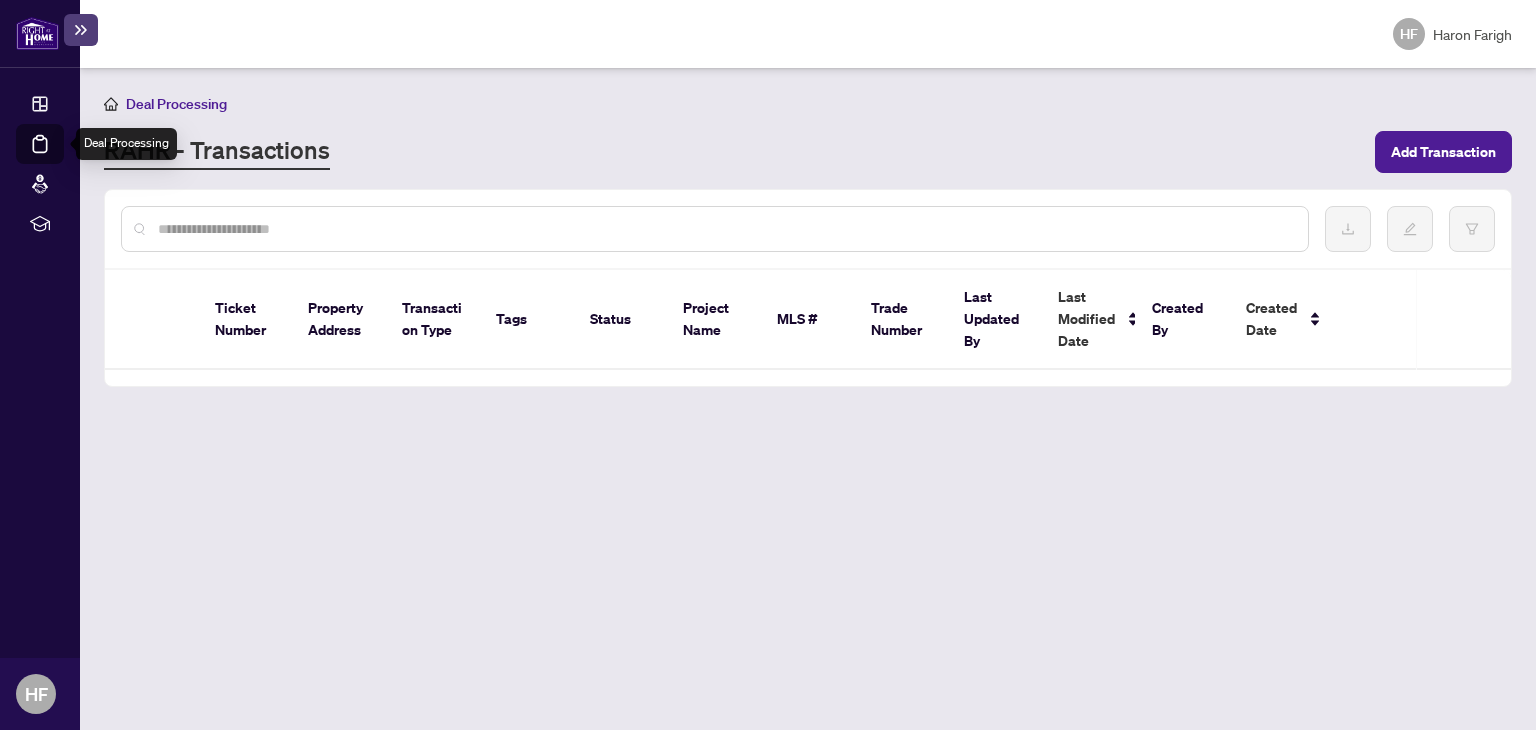 scroll, scrollTop: 0, scrollLeft: 0, axis: both 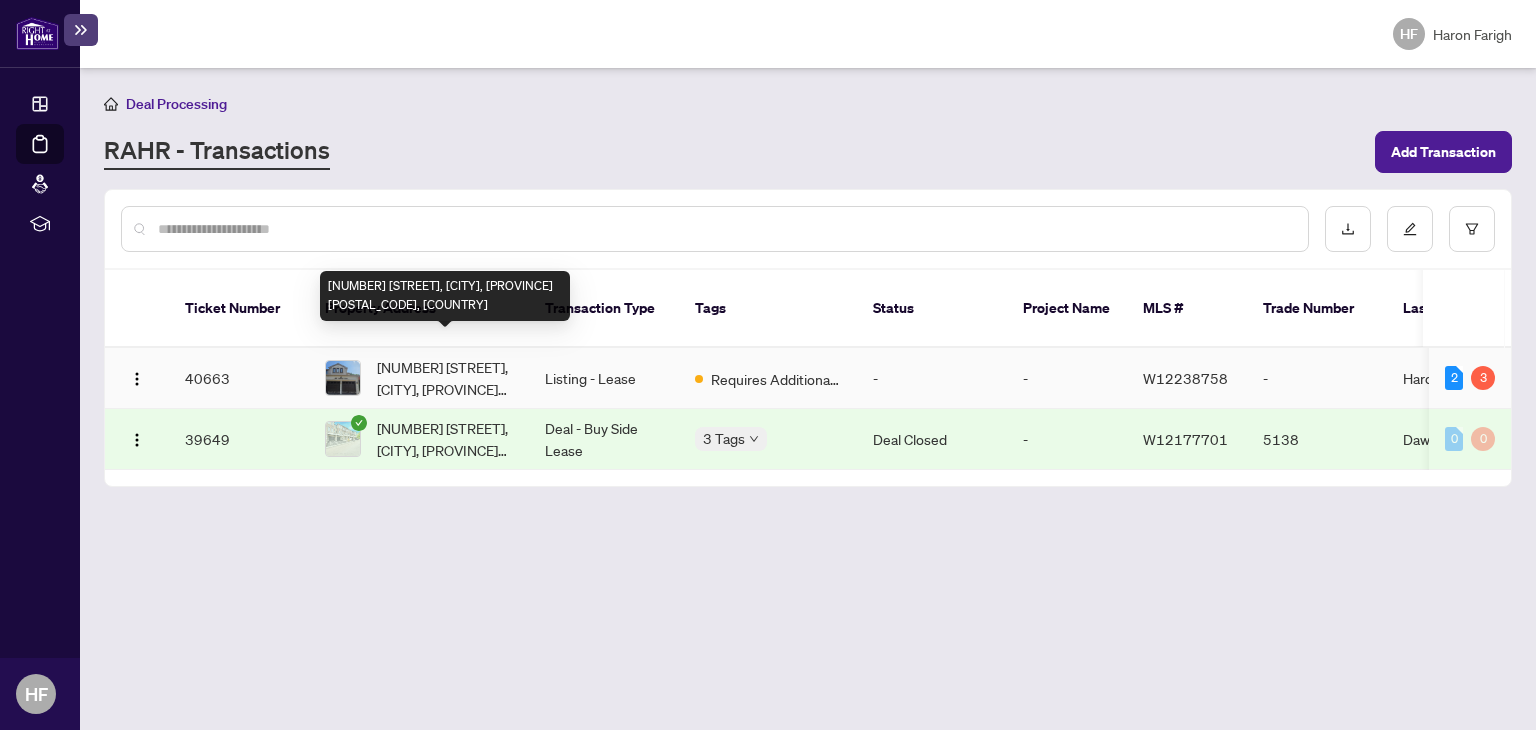 click on "3577 Colonial Dr, Mississauga, Ontario L5L 5M2, Canada" at bounding box center [445, 378] 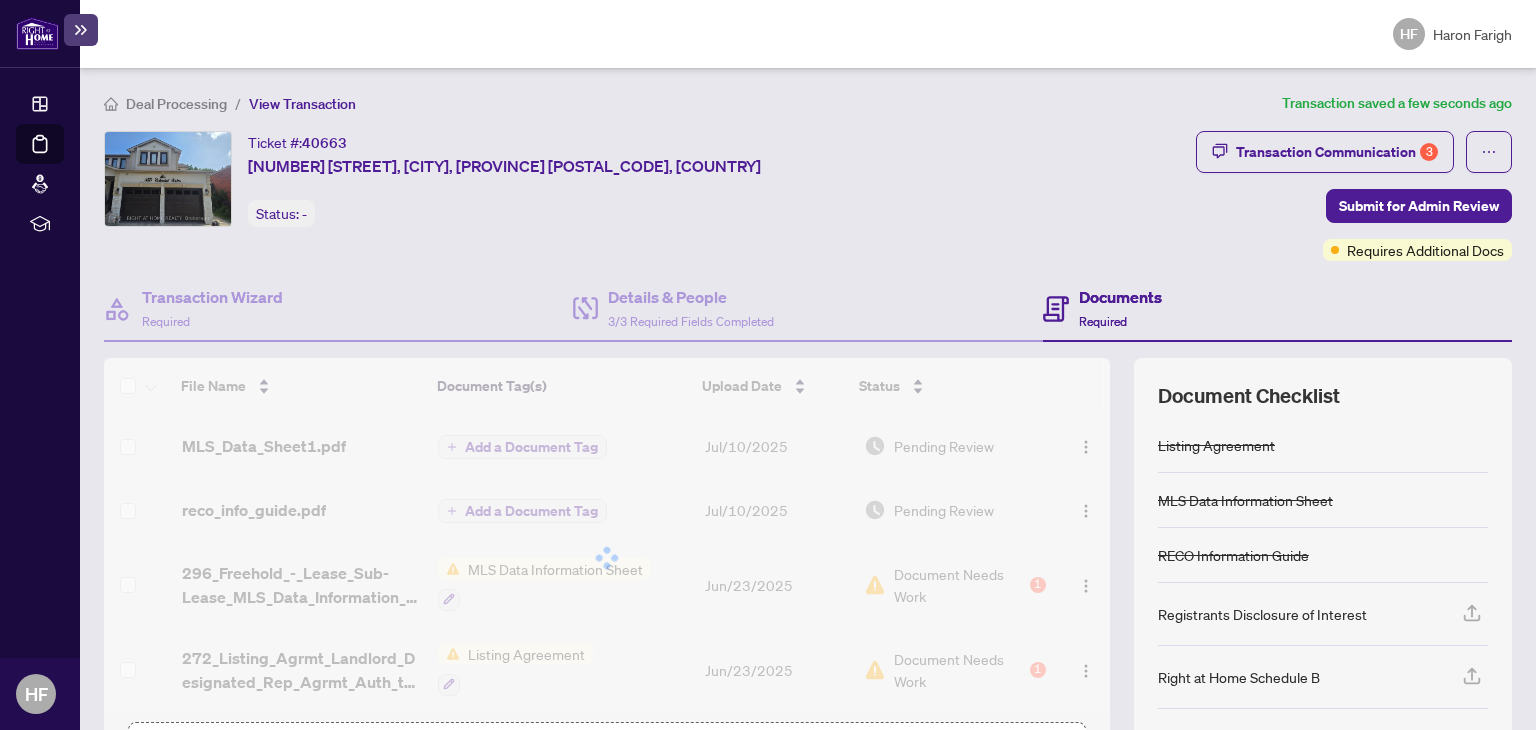 scroll, scrollTop: 89, scrollLeft: 0, axis: vertical 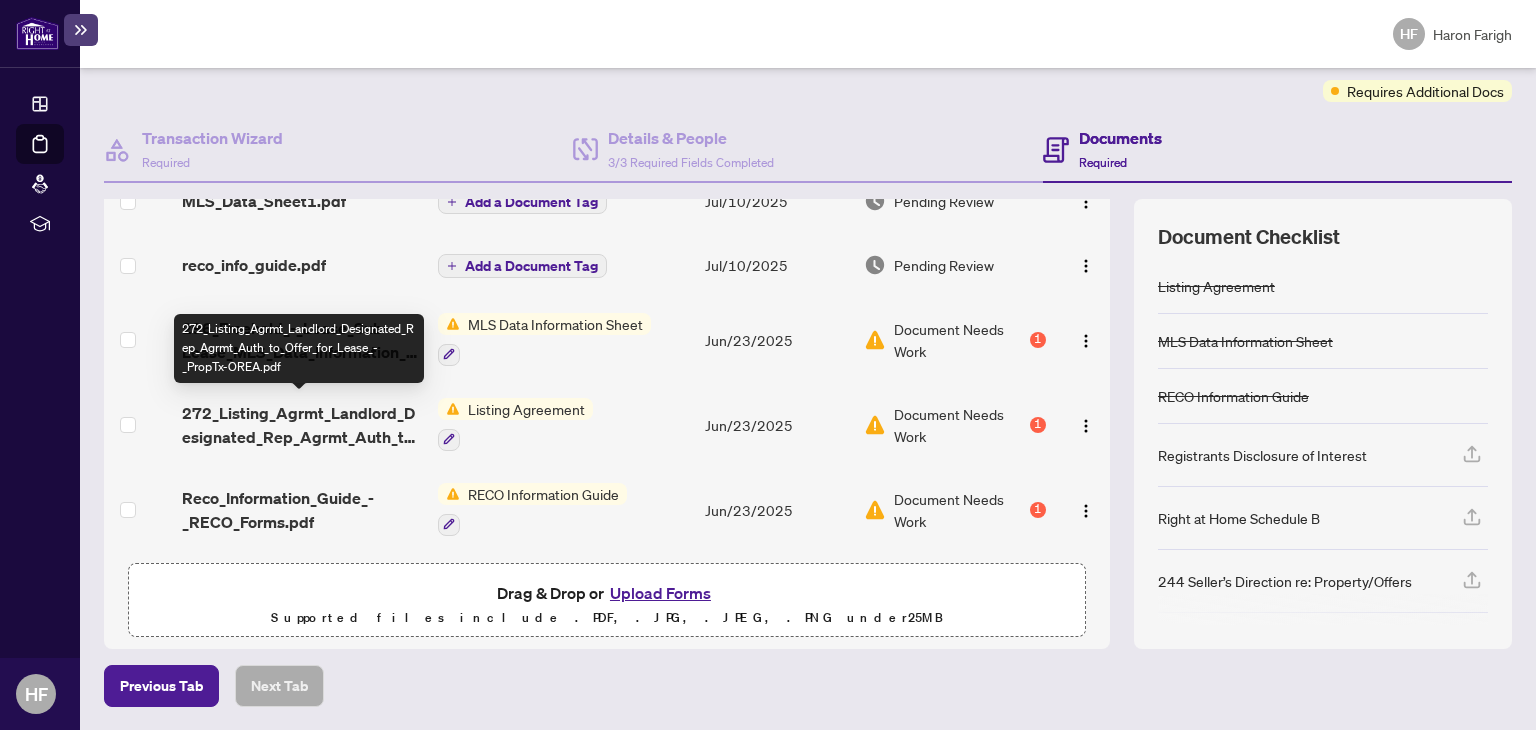 click on "272_Listing_Agrmt_Landlord_Designated_Rep_Agrmt_Auth_to_Offer_for_Lease_-_PropTx-OREA.pdf" at bounding box center [302, 425] 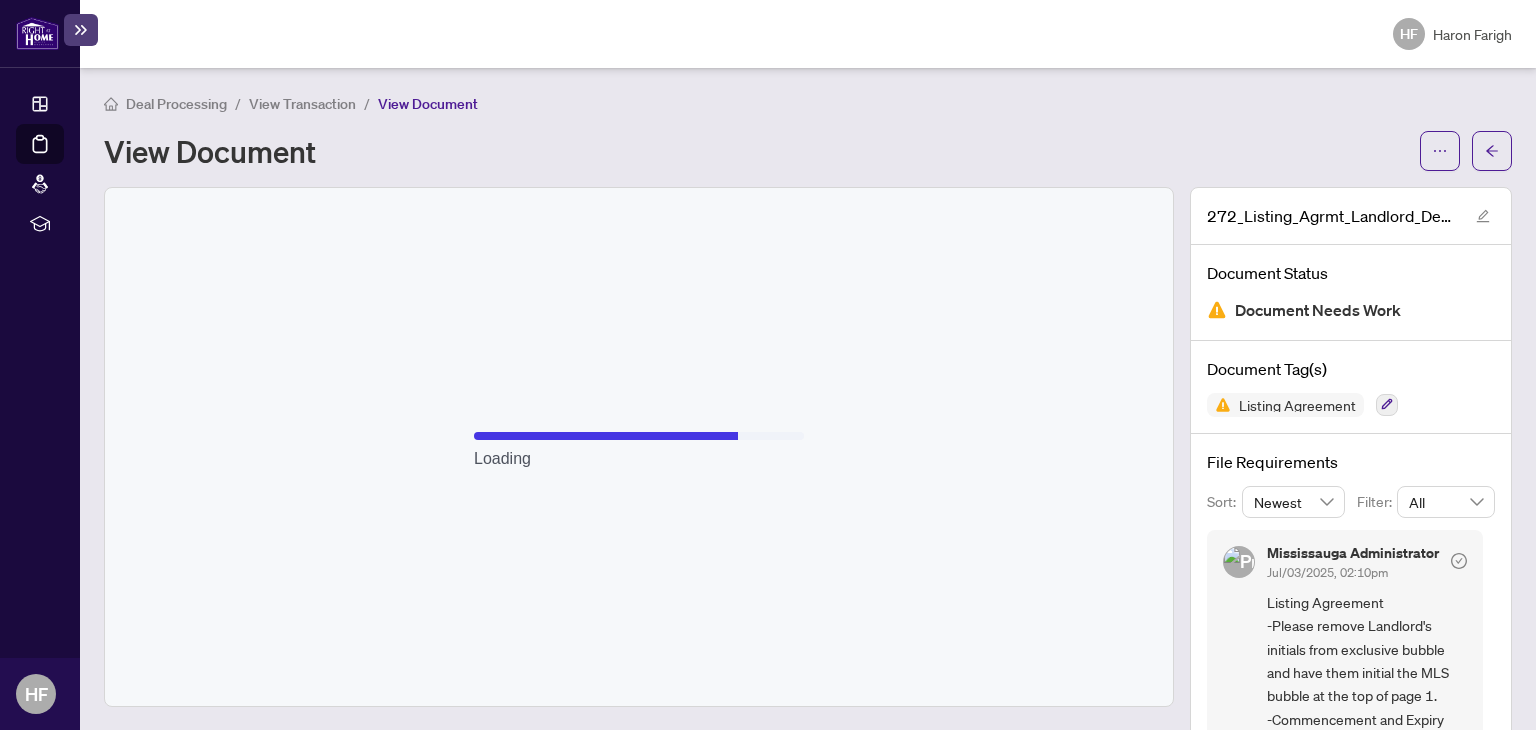 scroll, scrollTop: 18, scrollLeft: 0, axis: vertical 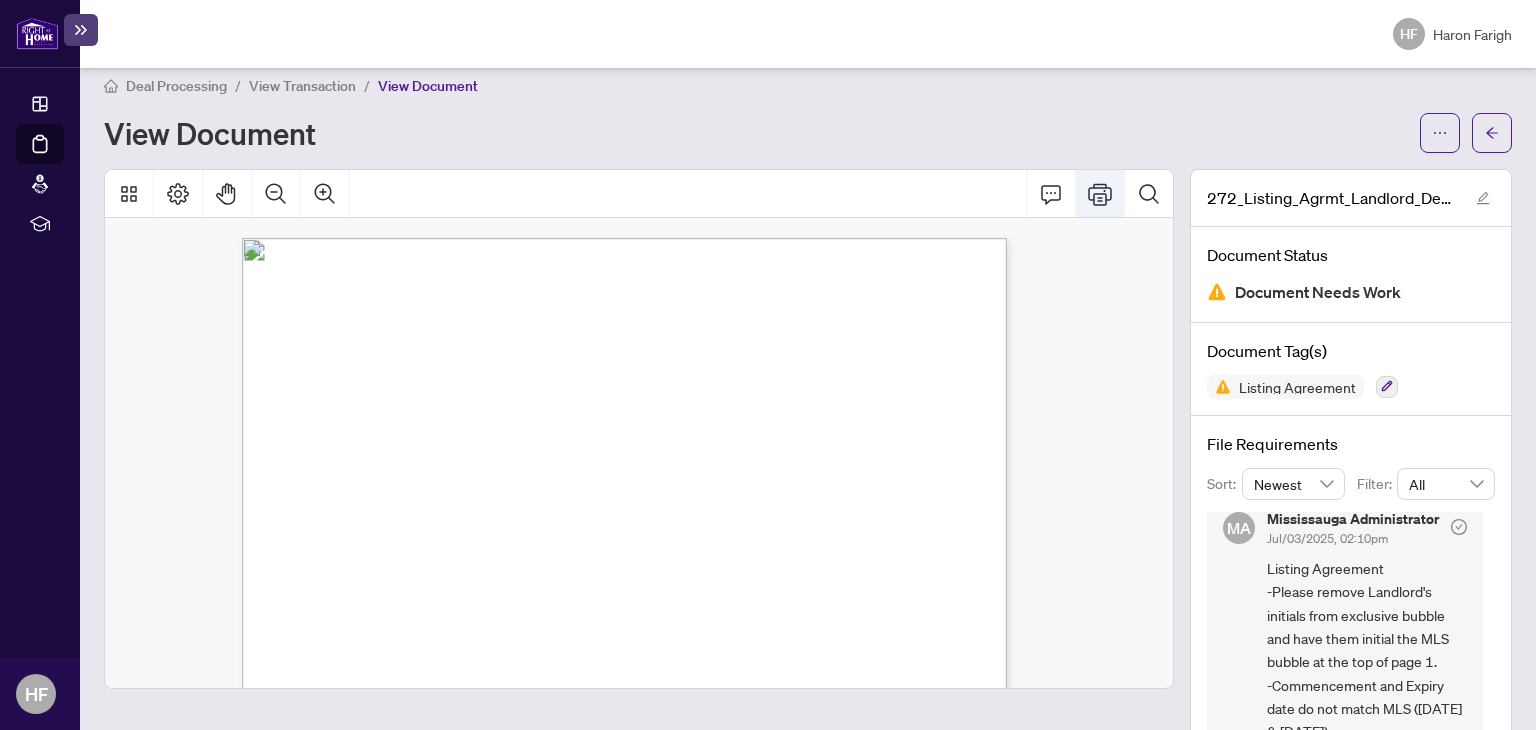 click 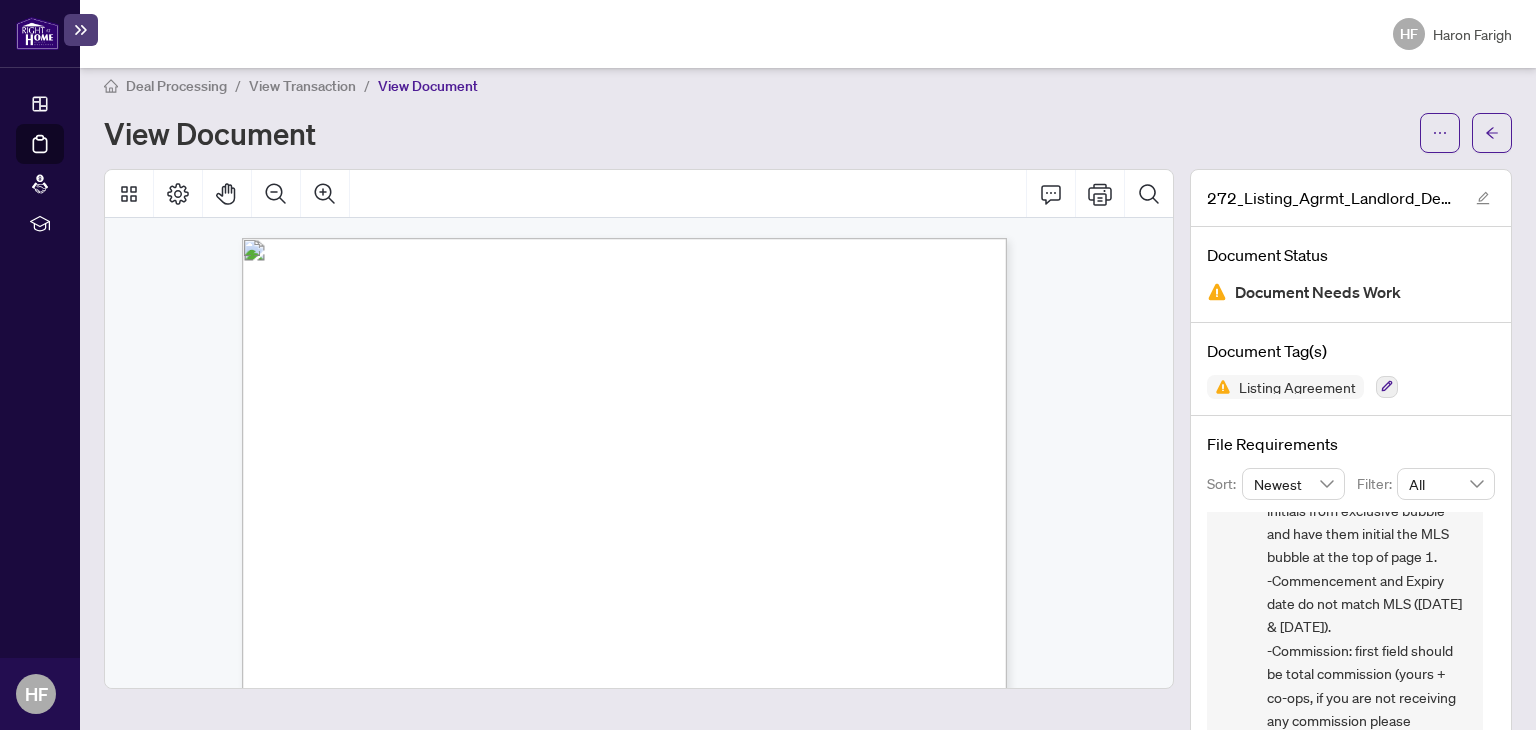 scroll, scrollTop: 133, scrollLeft: 0, axis: vertical 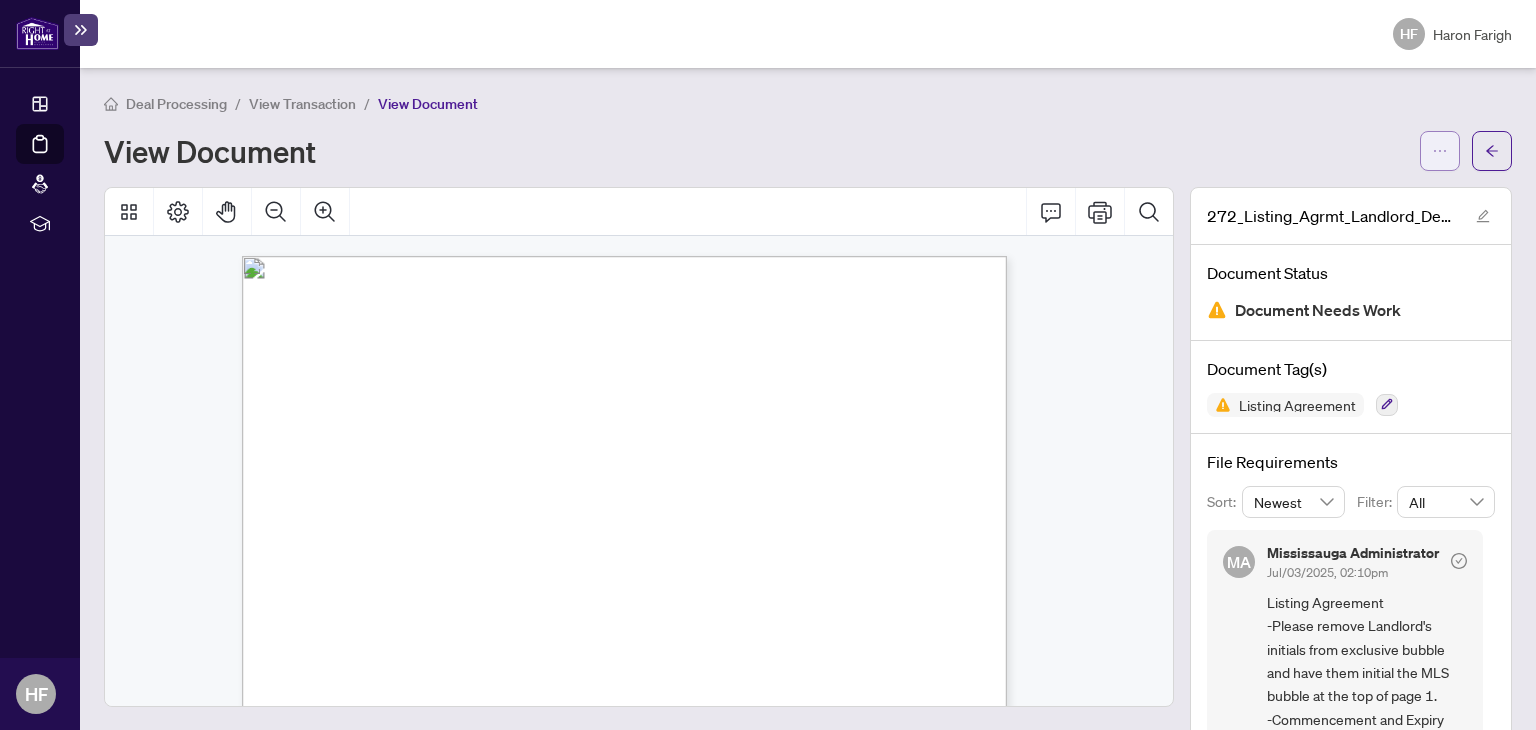 click 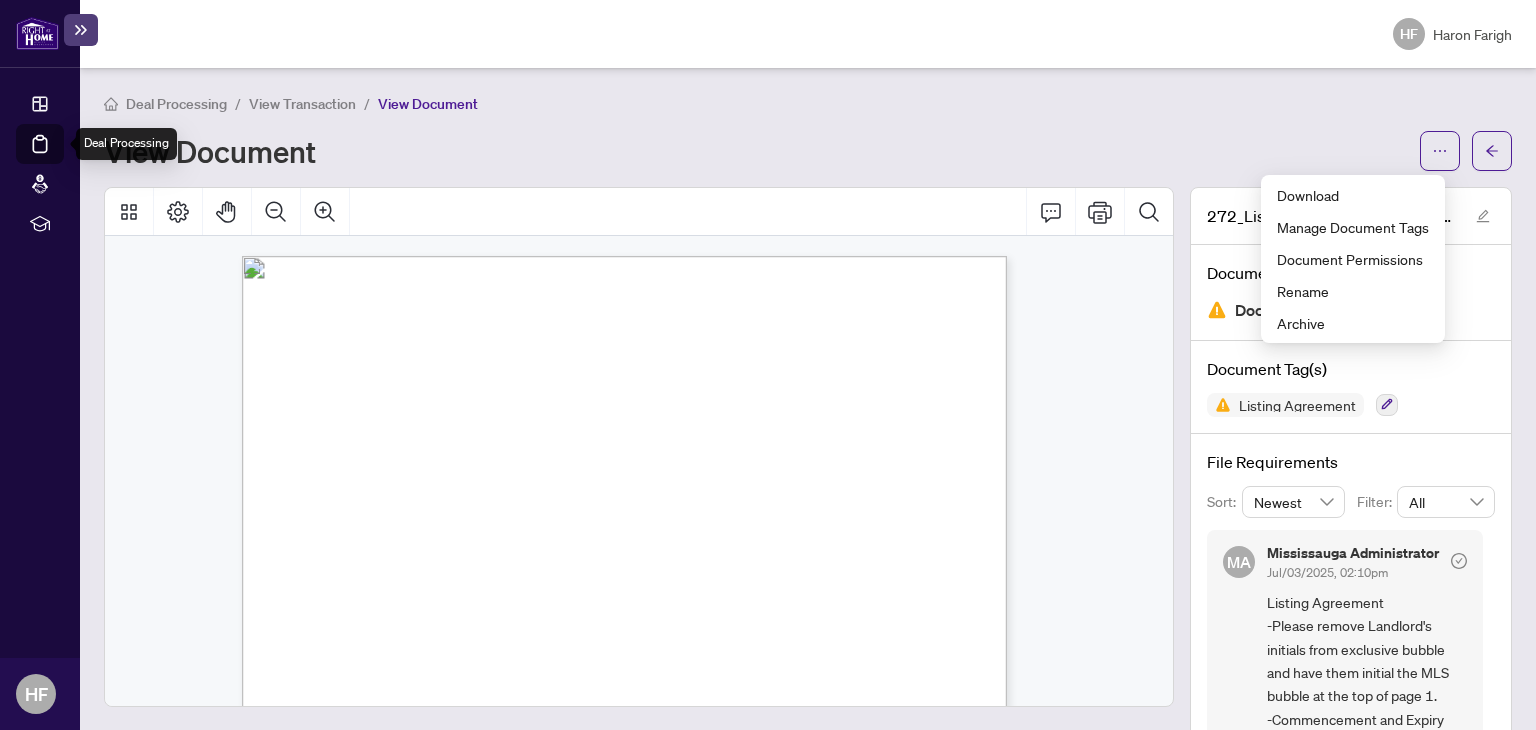 click on "Deal Processing" at bounding box center [63, 158] 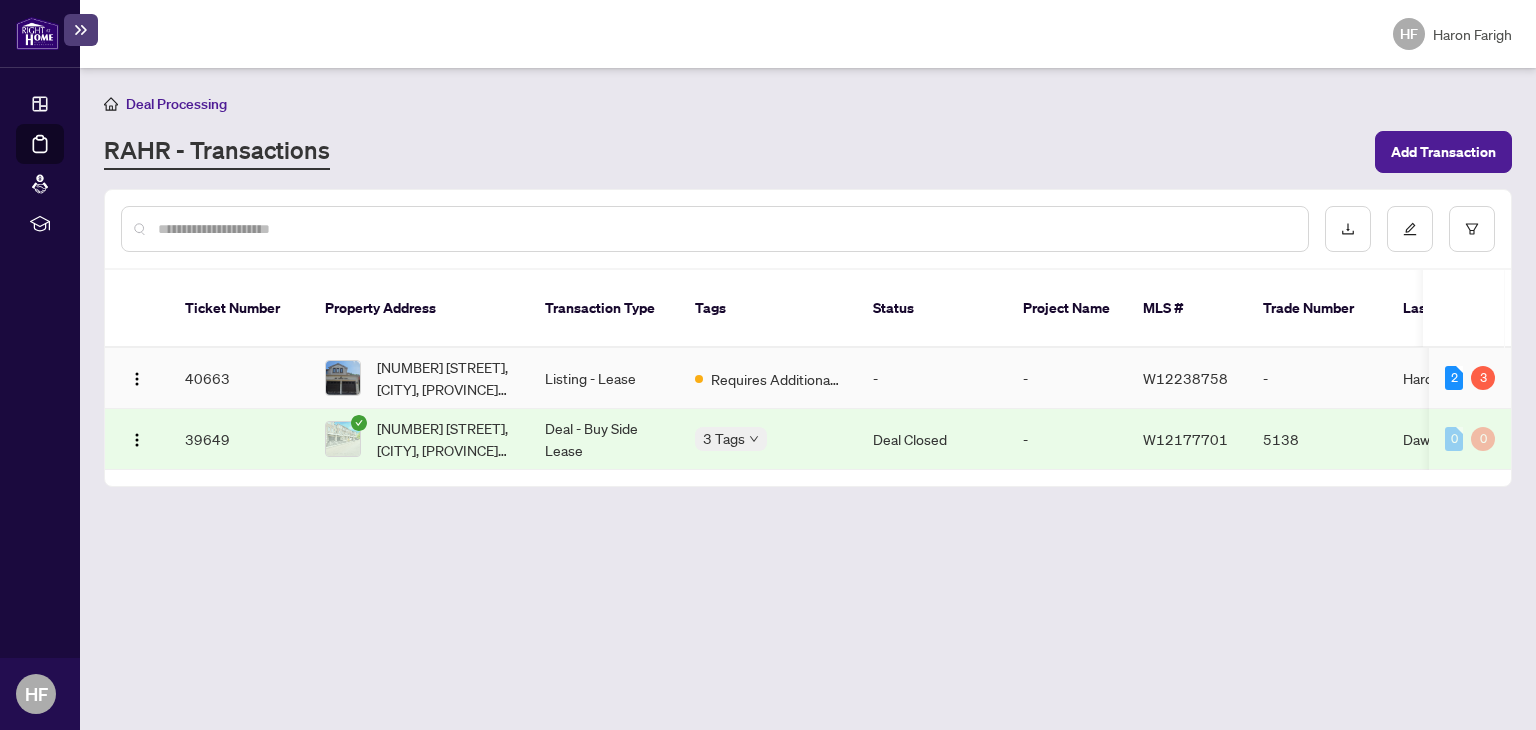click on "Listing - Lease" at bounding box center (604, 378) 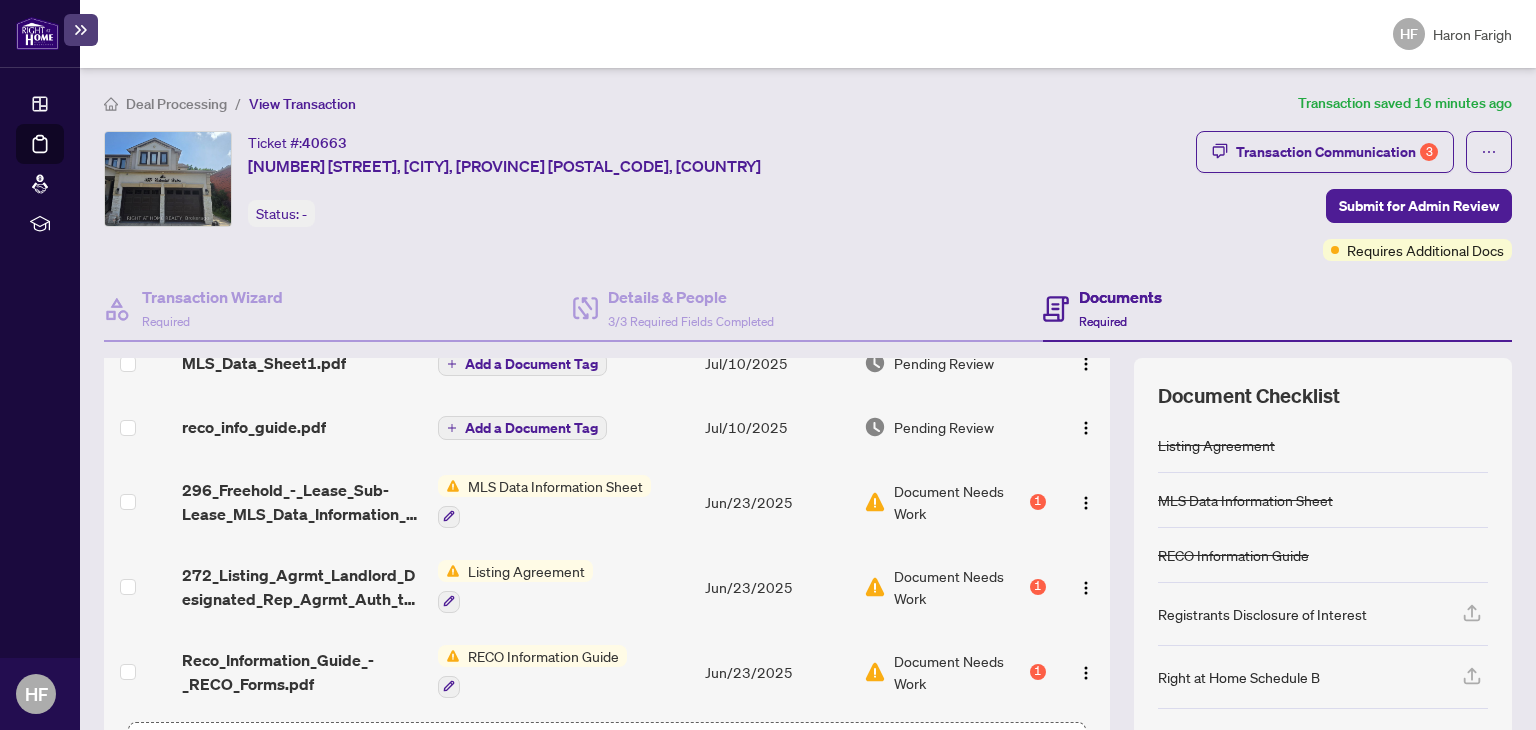 scroll, scrollTop: 89, scrollLeft: 0, axis: vertical 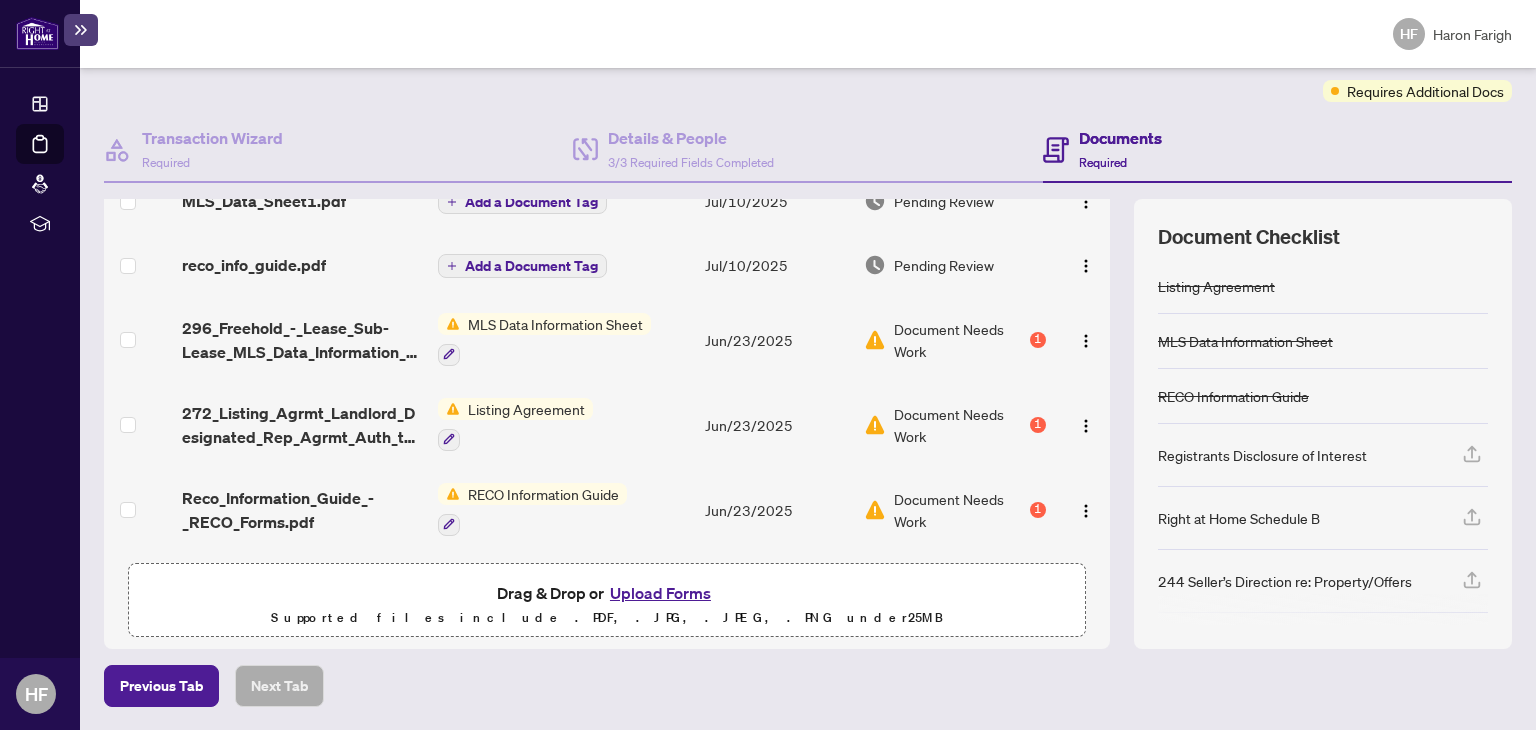 click on "Upload Forms" at bounding box center (660, 593) 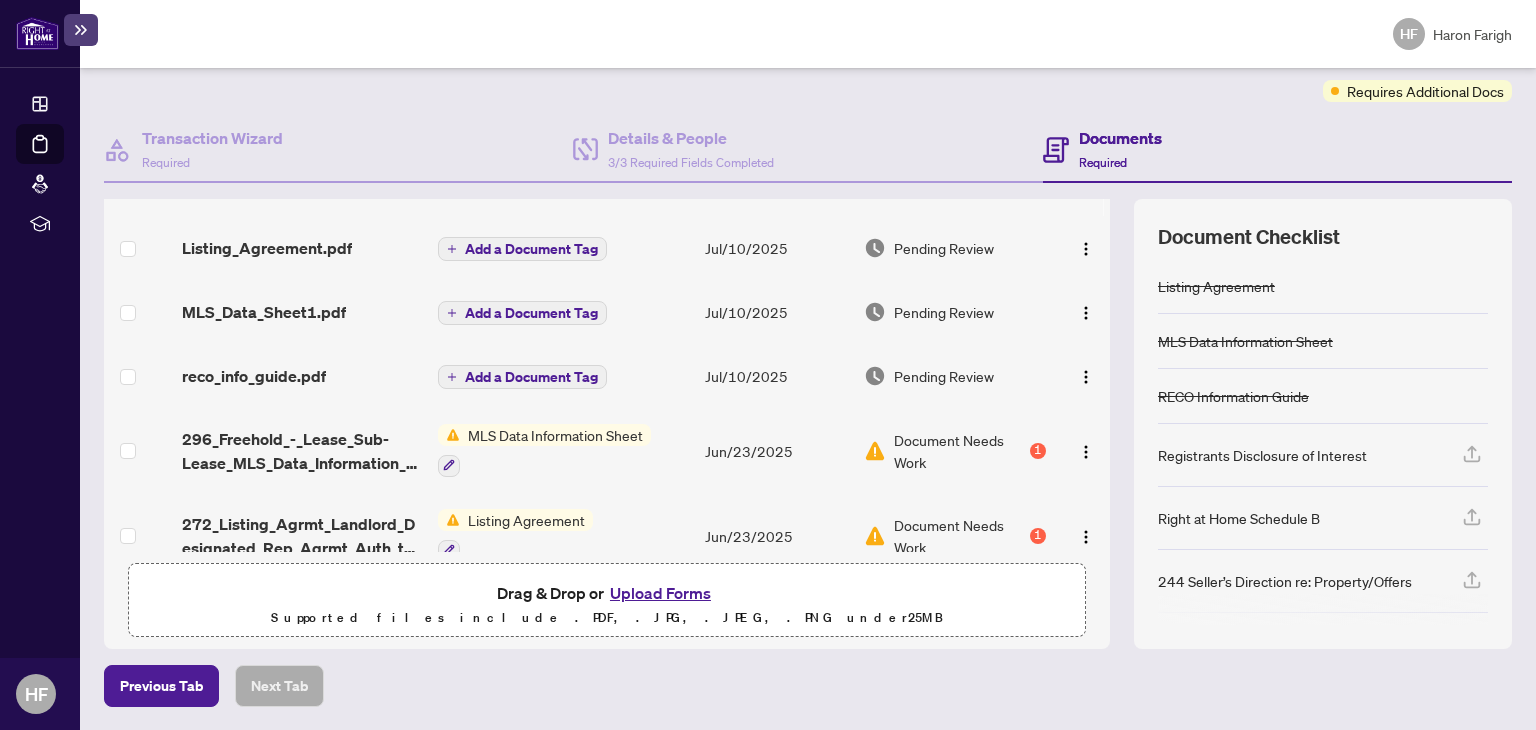 scroll, scrollTop: 0, scrollLeft: 0, axis: both 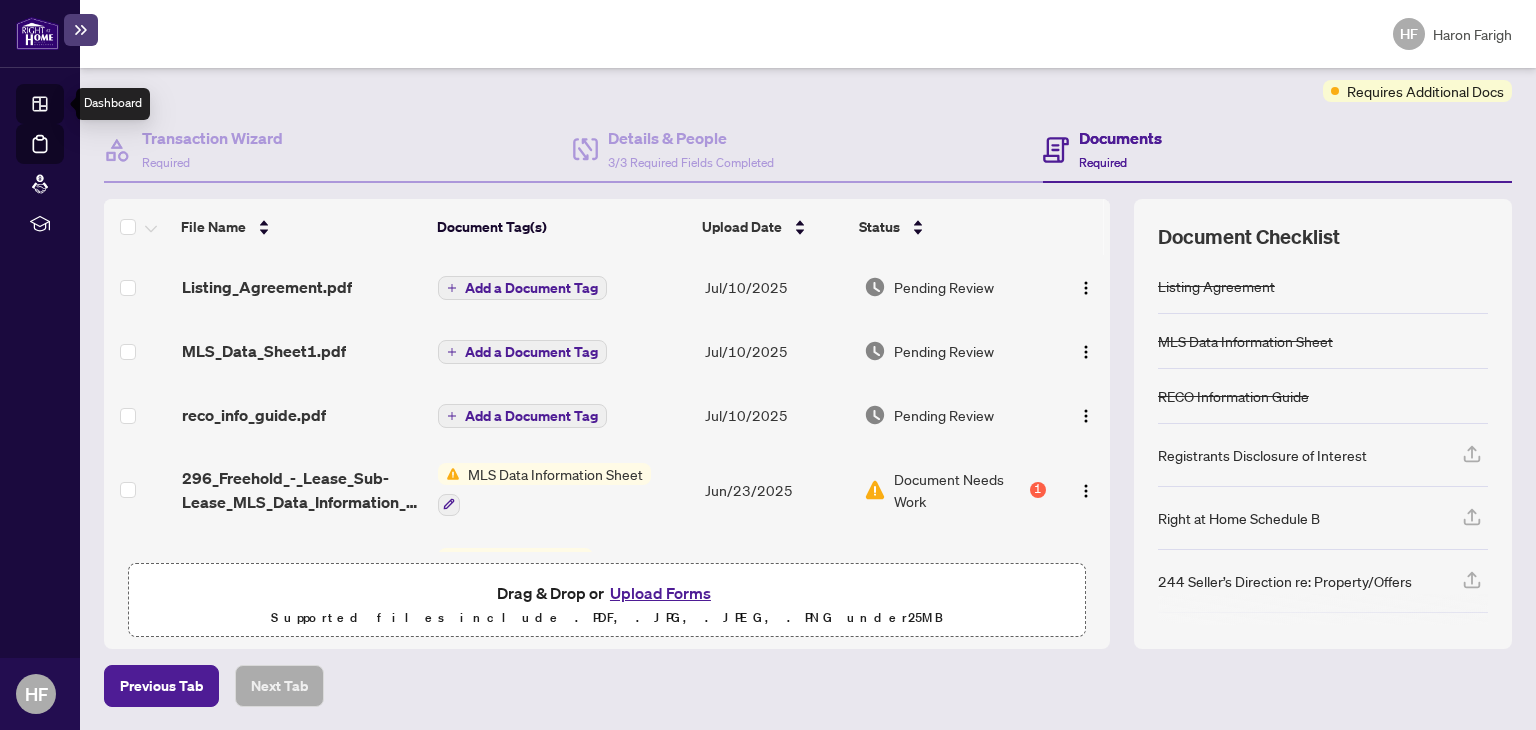 click on "Dashboard" at bounding box center (62, 107) 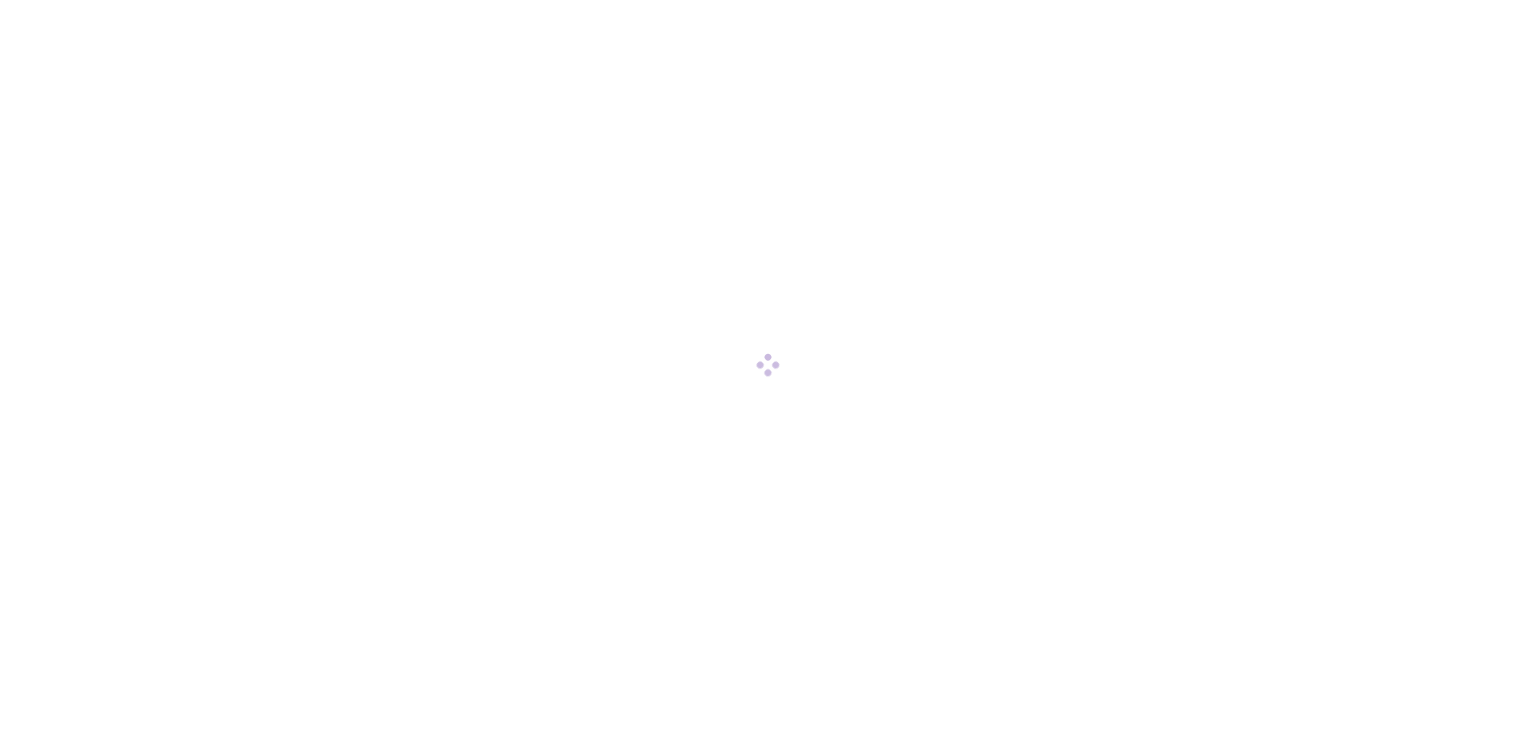 scroll, scrollTop: 0, scrollLeft: 0, axis: both 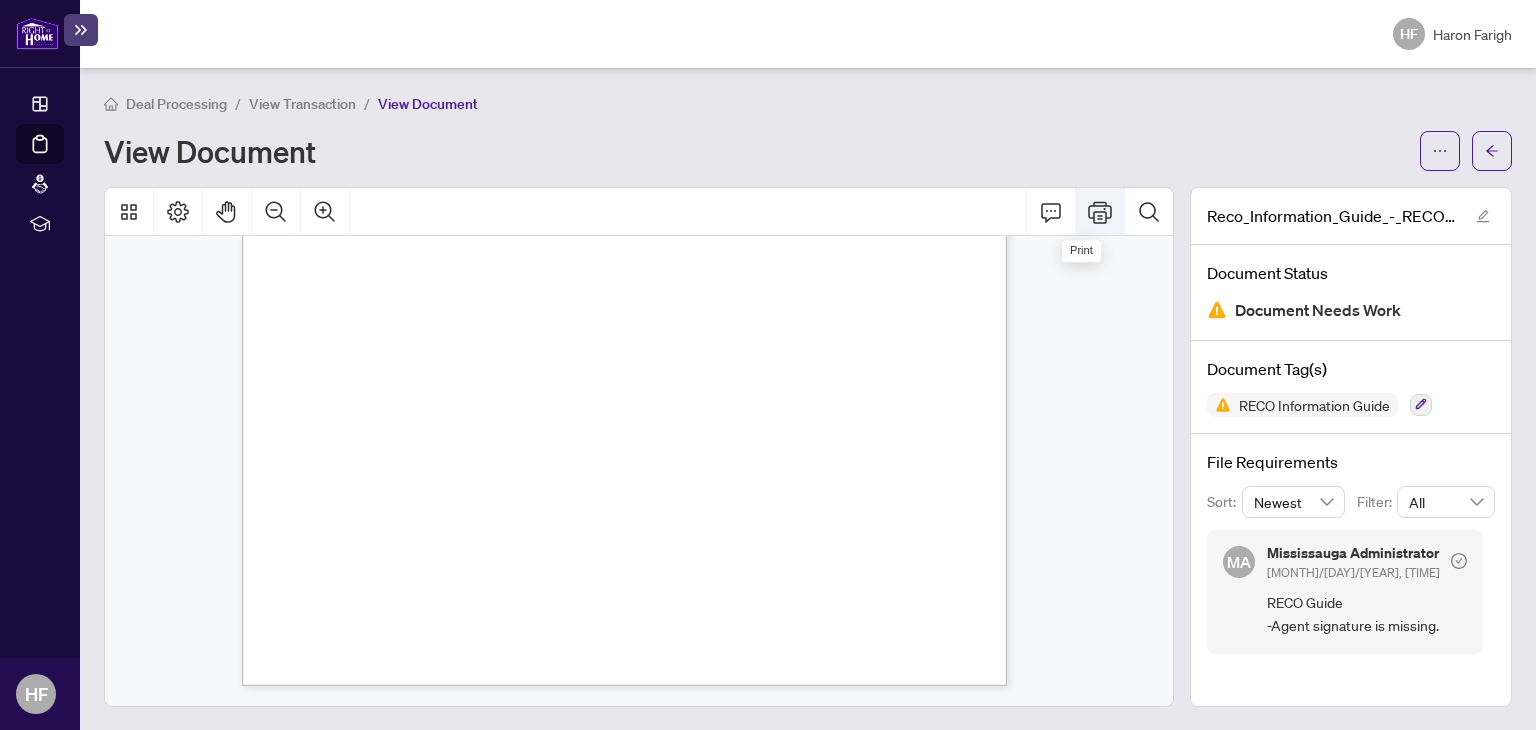 click 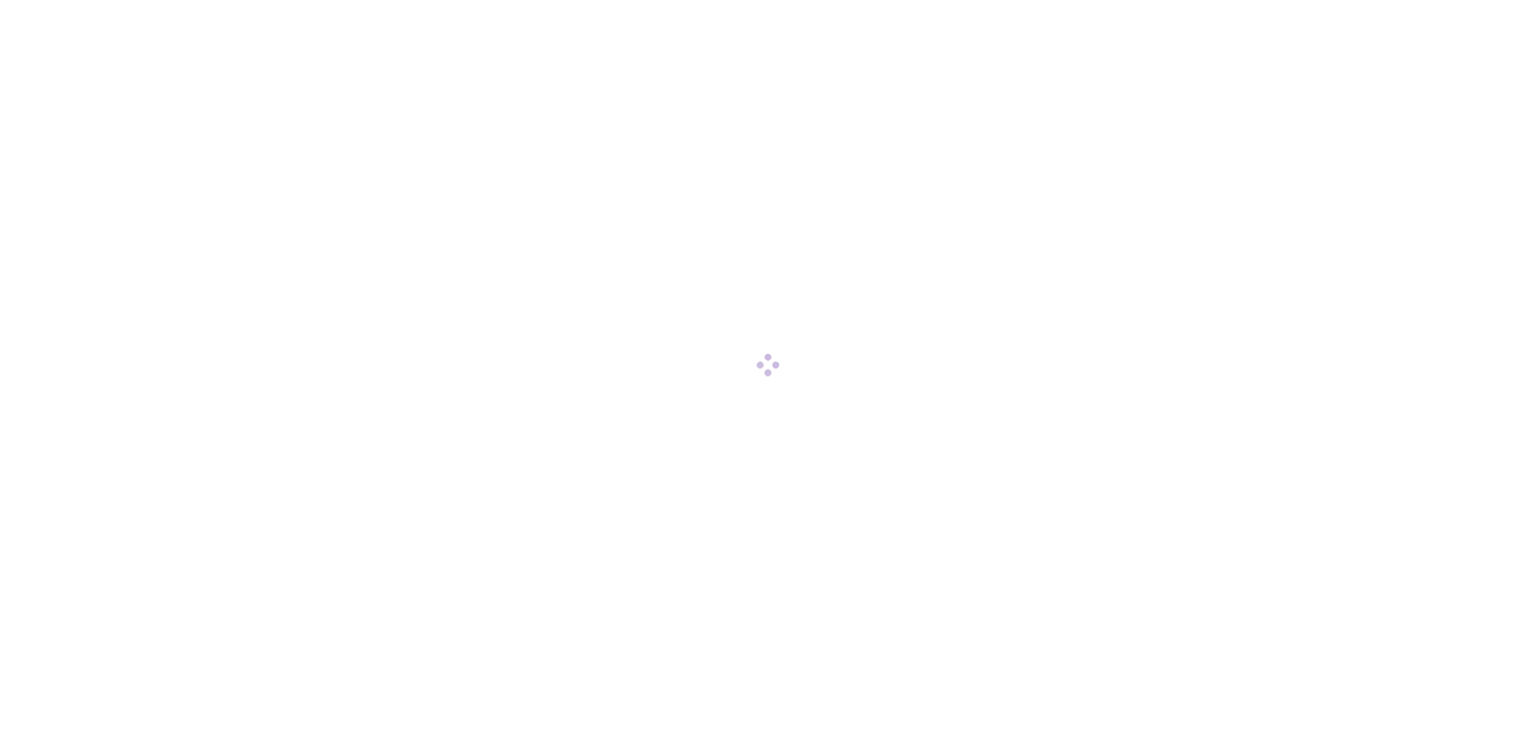 scroll, scrollTop: 0, scrollLeft: 0, axis: both 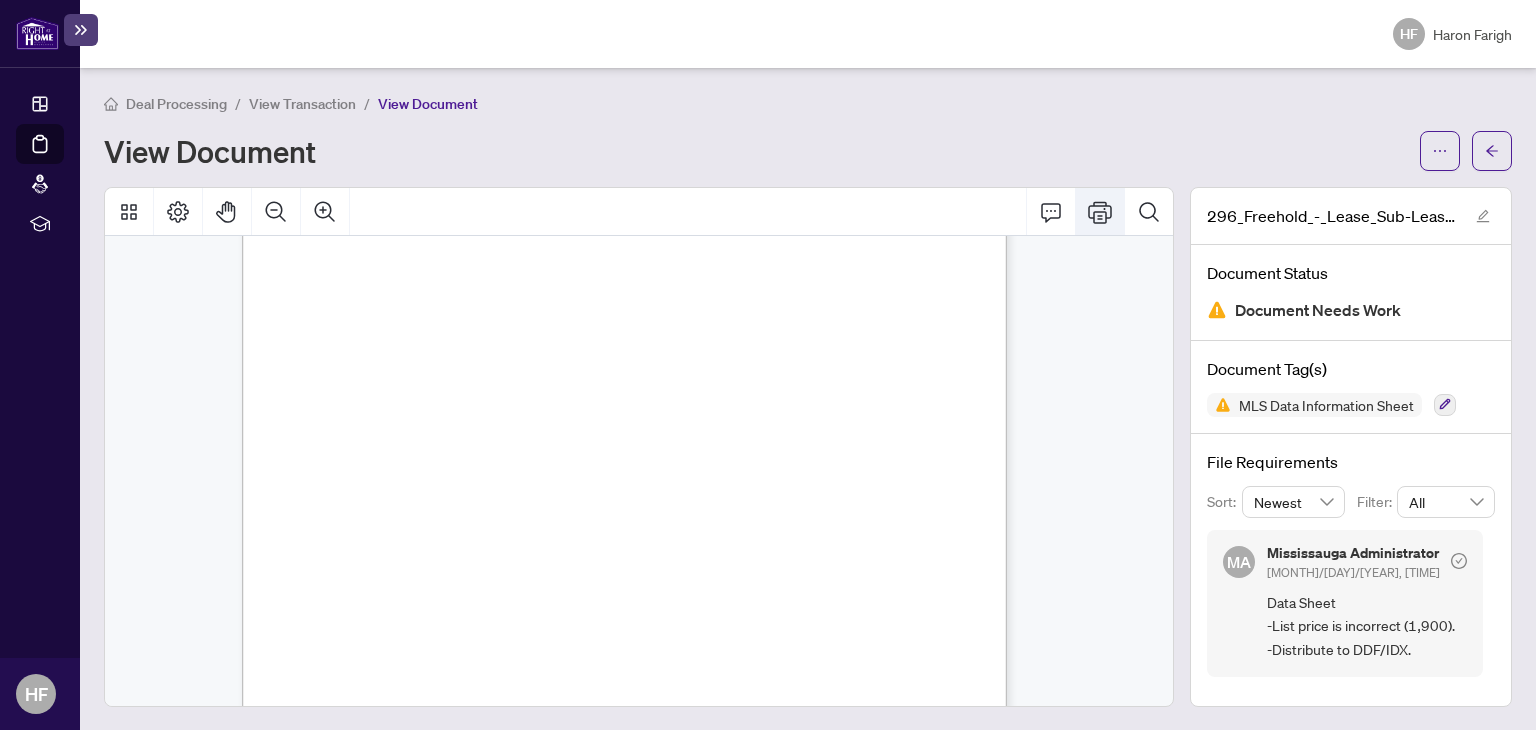 click 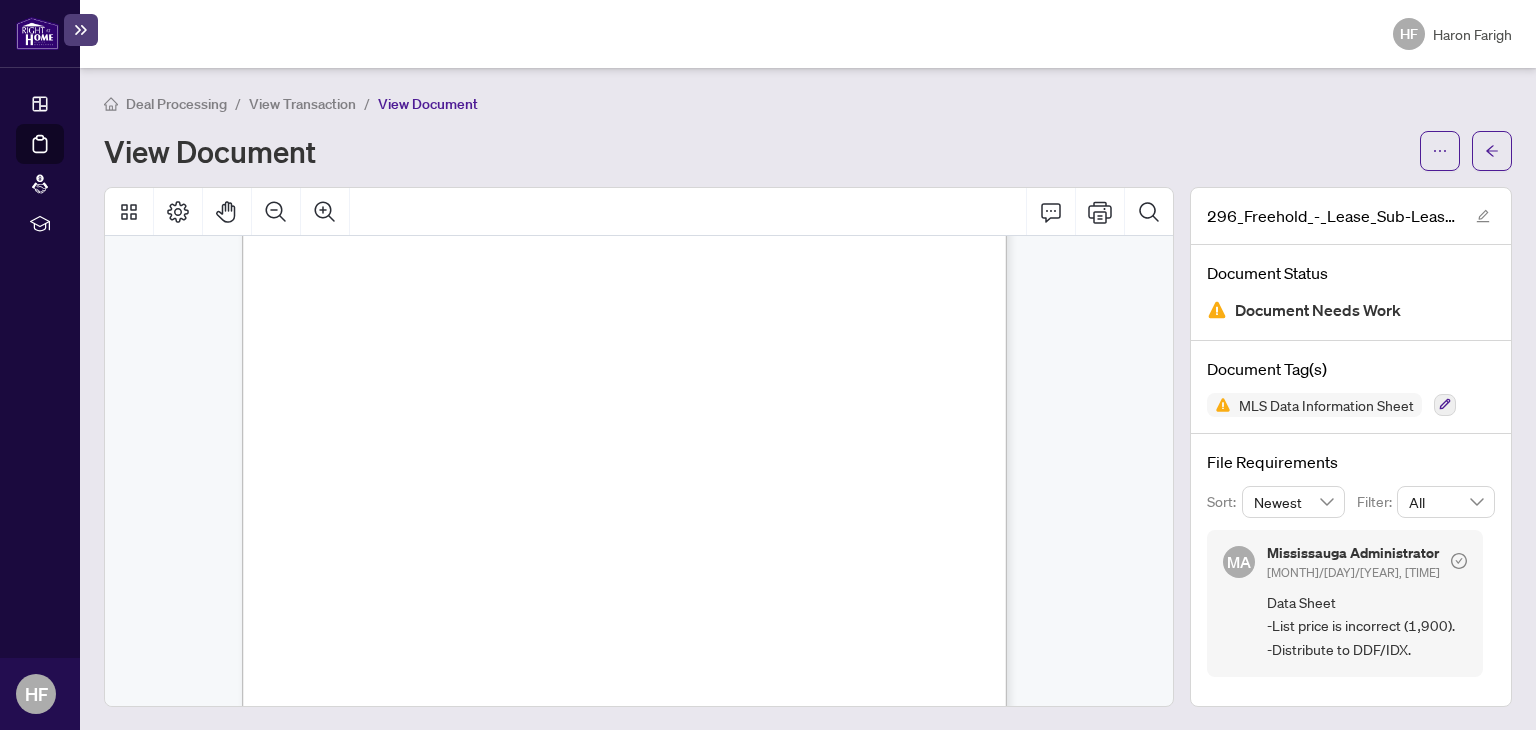 scroll, scrollTop: 9556, scrollLeft: 0, axis: vertical 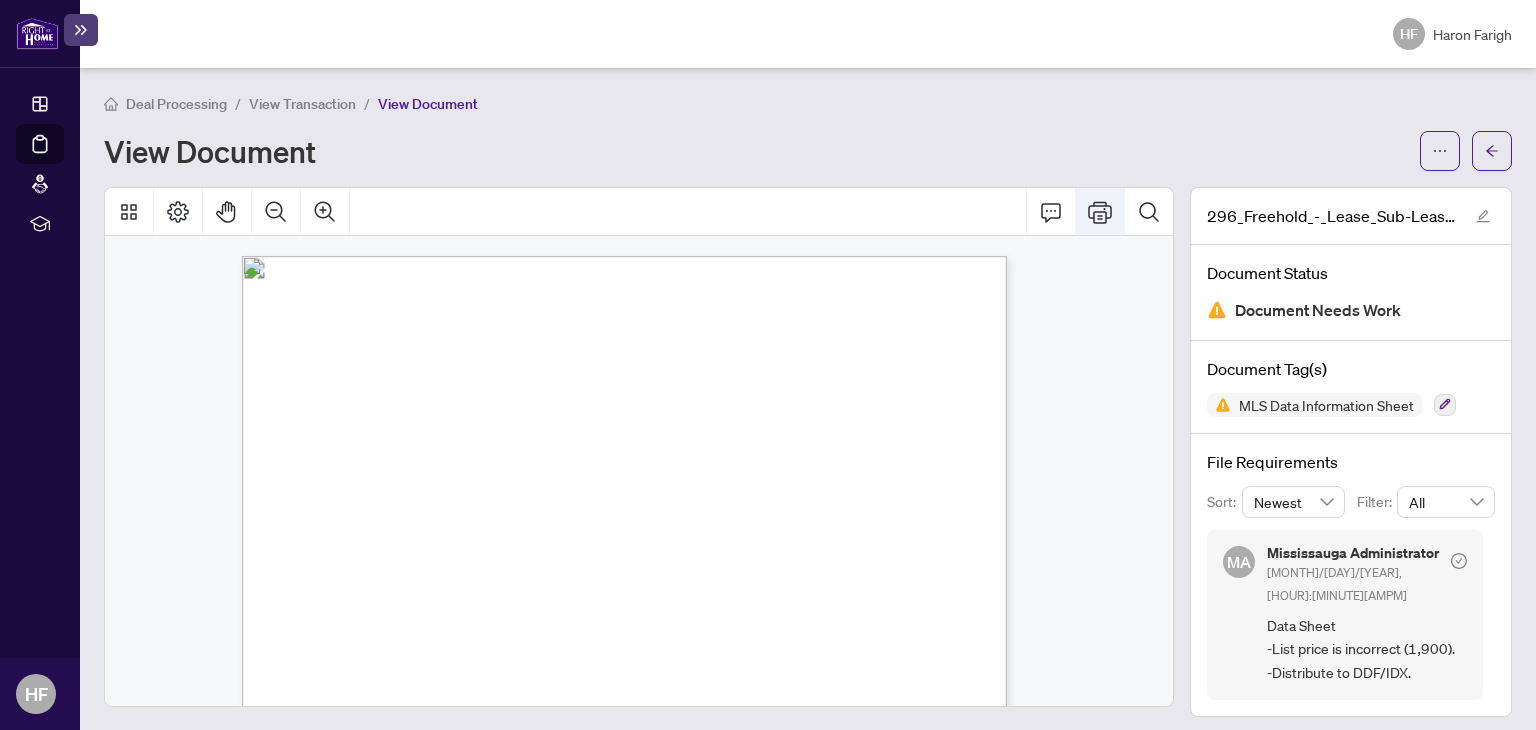 click 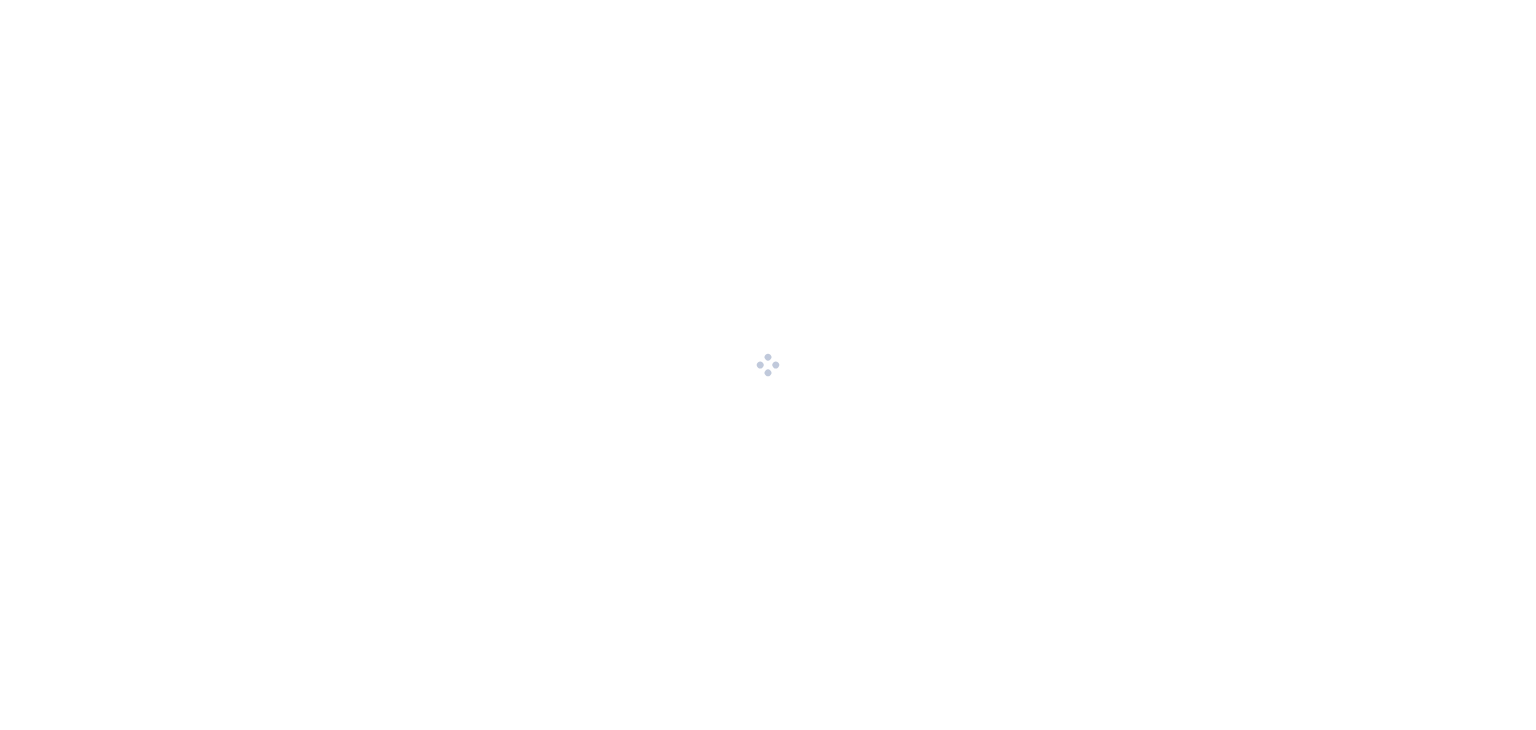 scroll, scrollTop: 0, scrollLeft: 0, axis: both 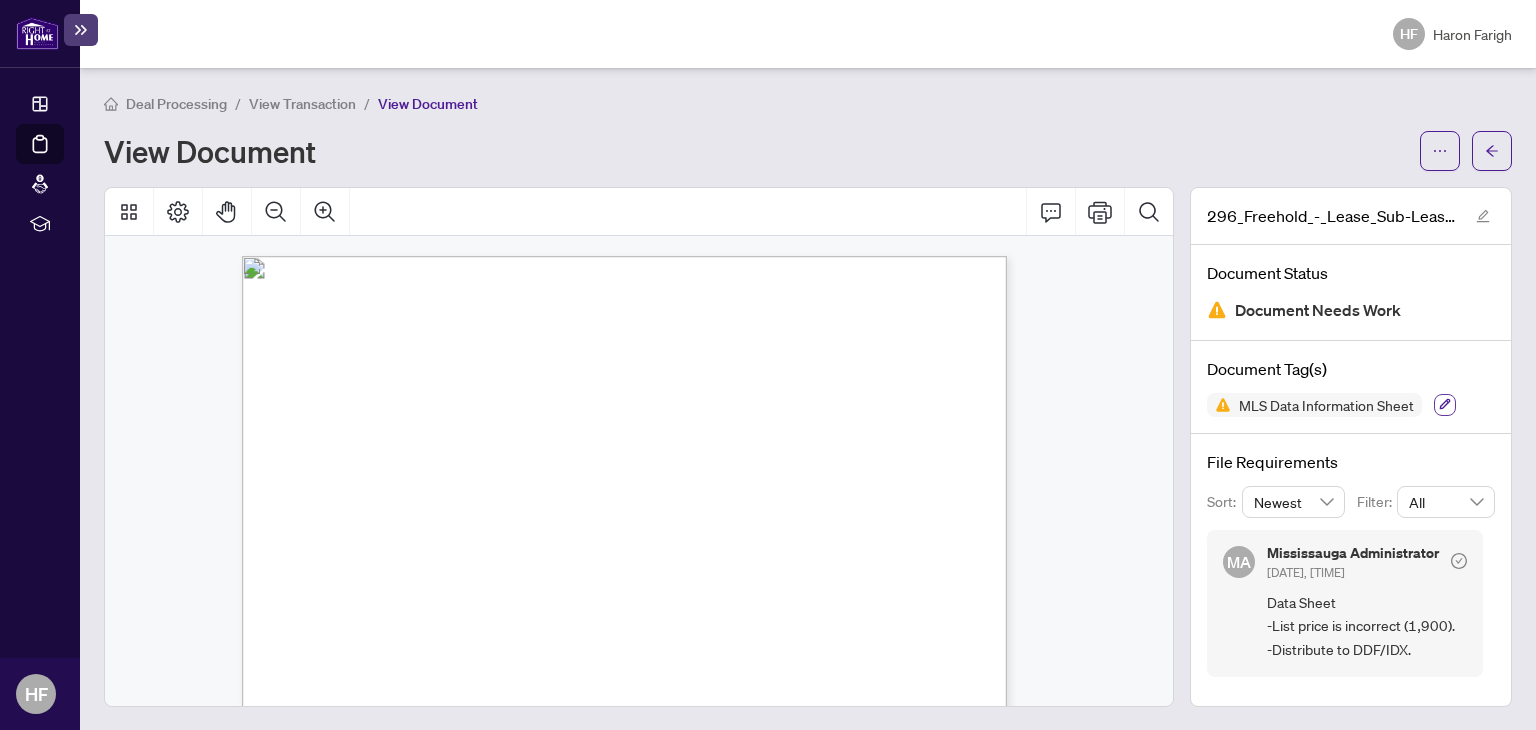 click 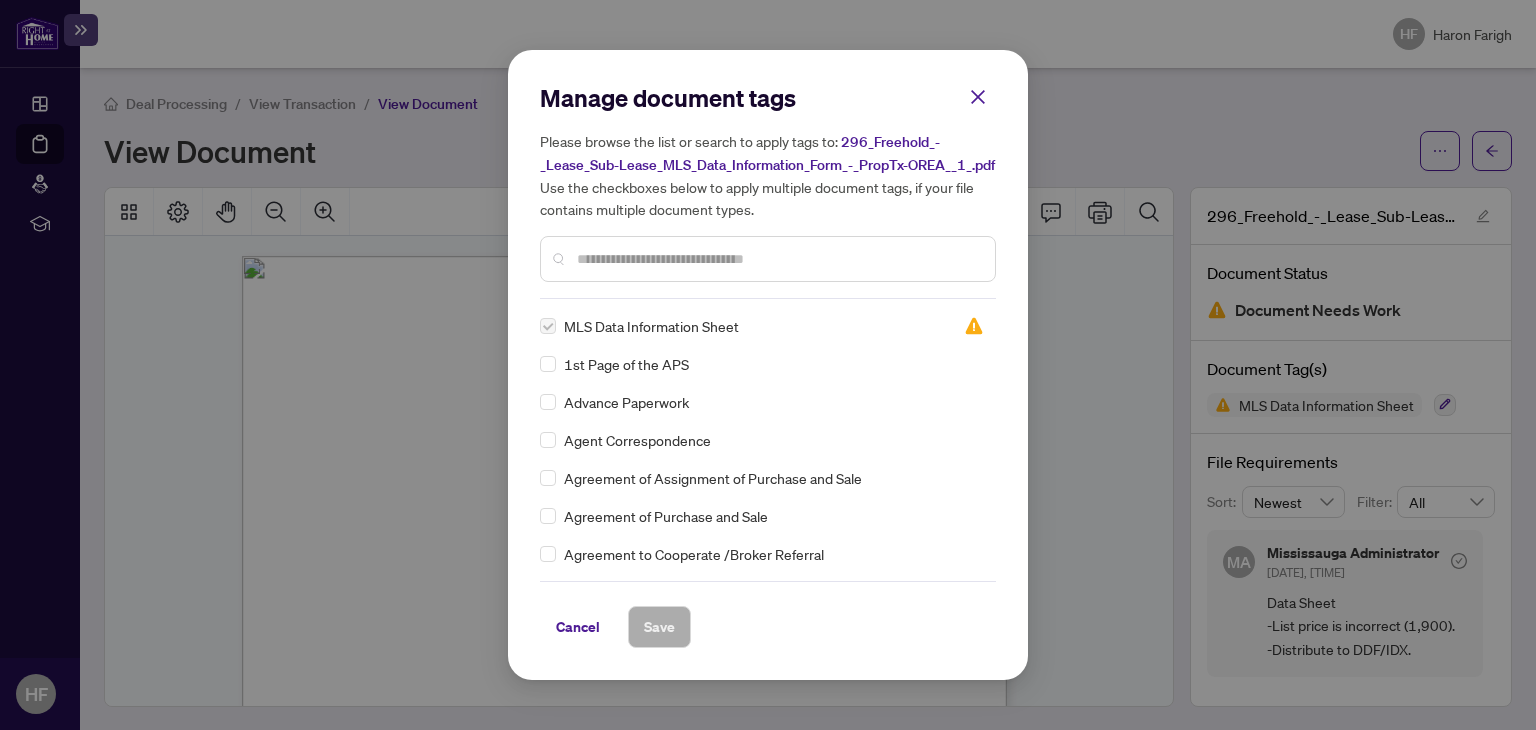 click on "MLS Data Information Sheet" at bounding box center [651, 326] 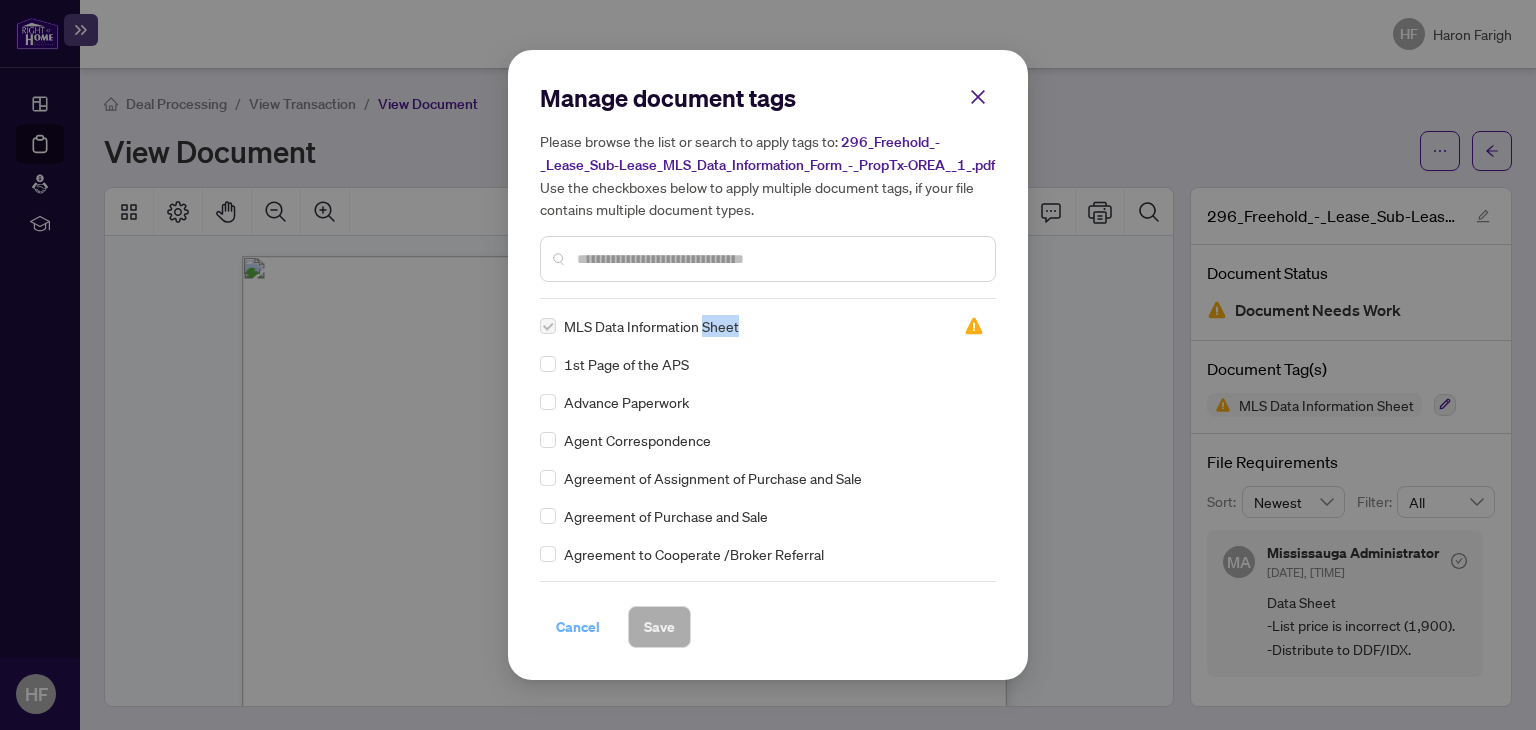 click on "Cancel" at bounding box center (578, 627) 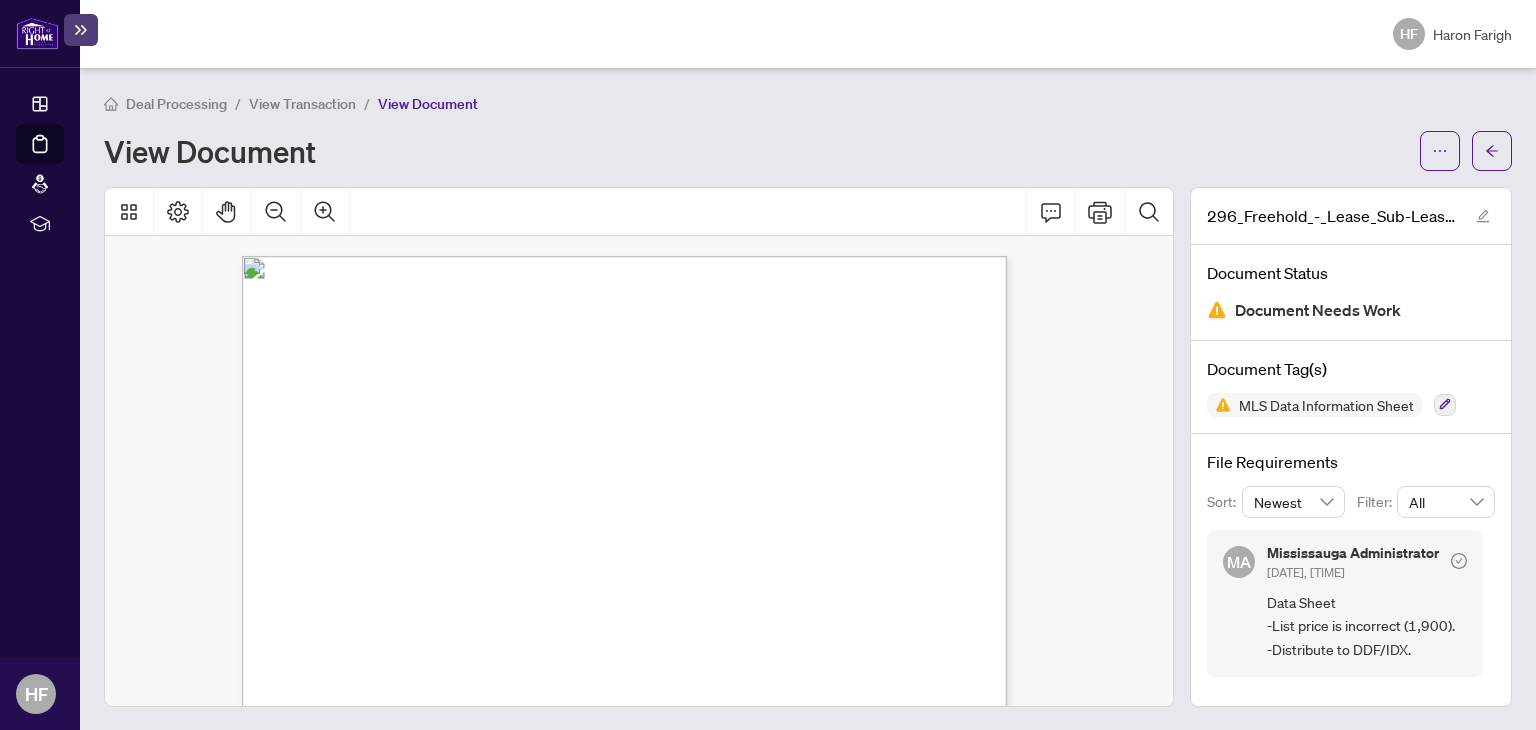scroll, scrollTop: 0, scrollLeft: 0, axis: both 